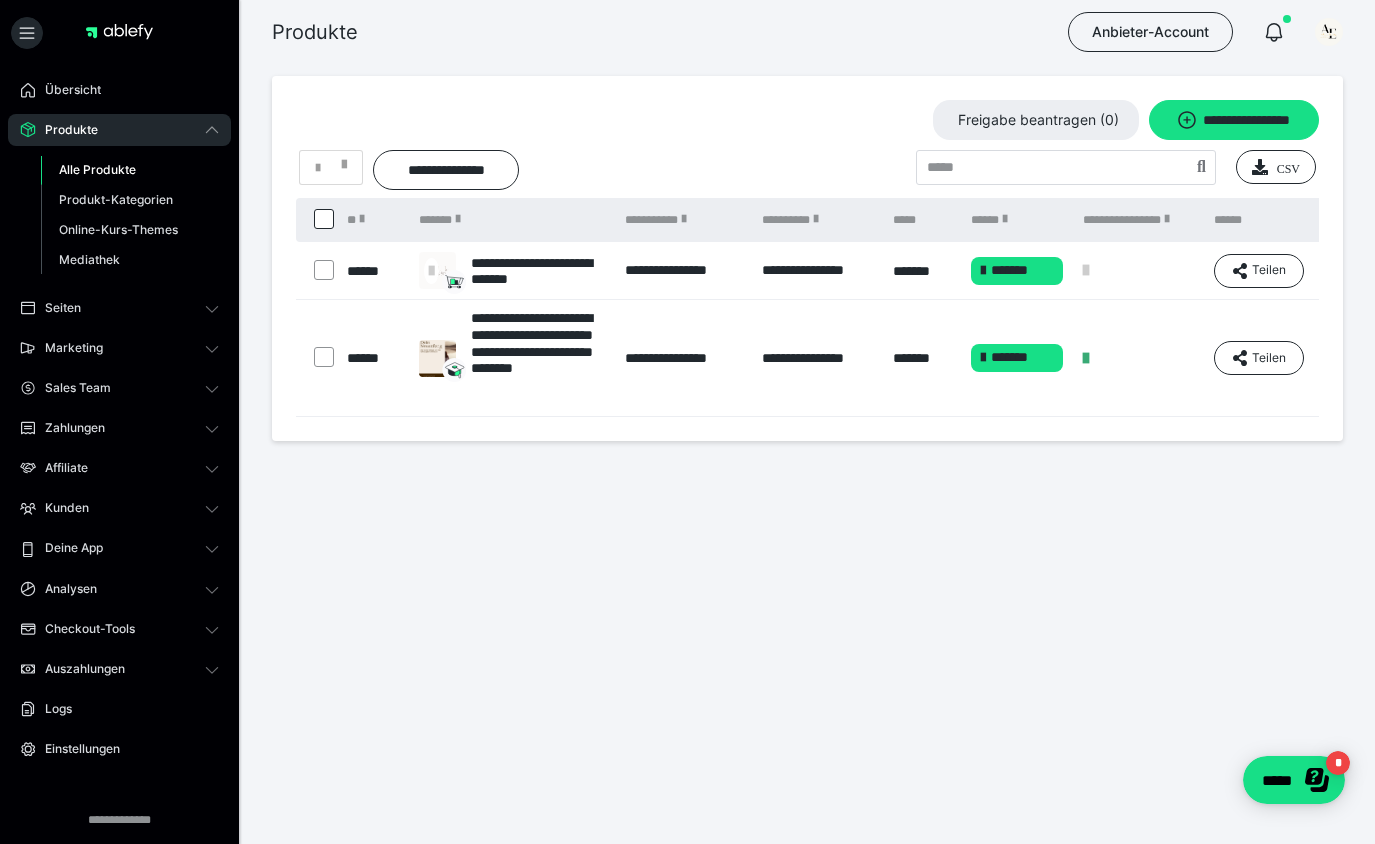 scroll, scrollTop: 0, scrollLeft: 0, axis: both 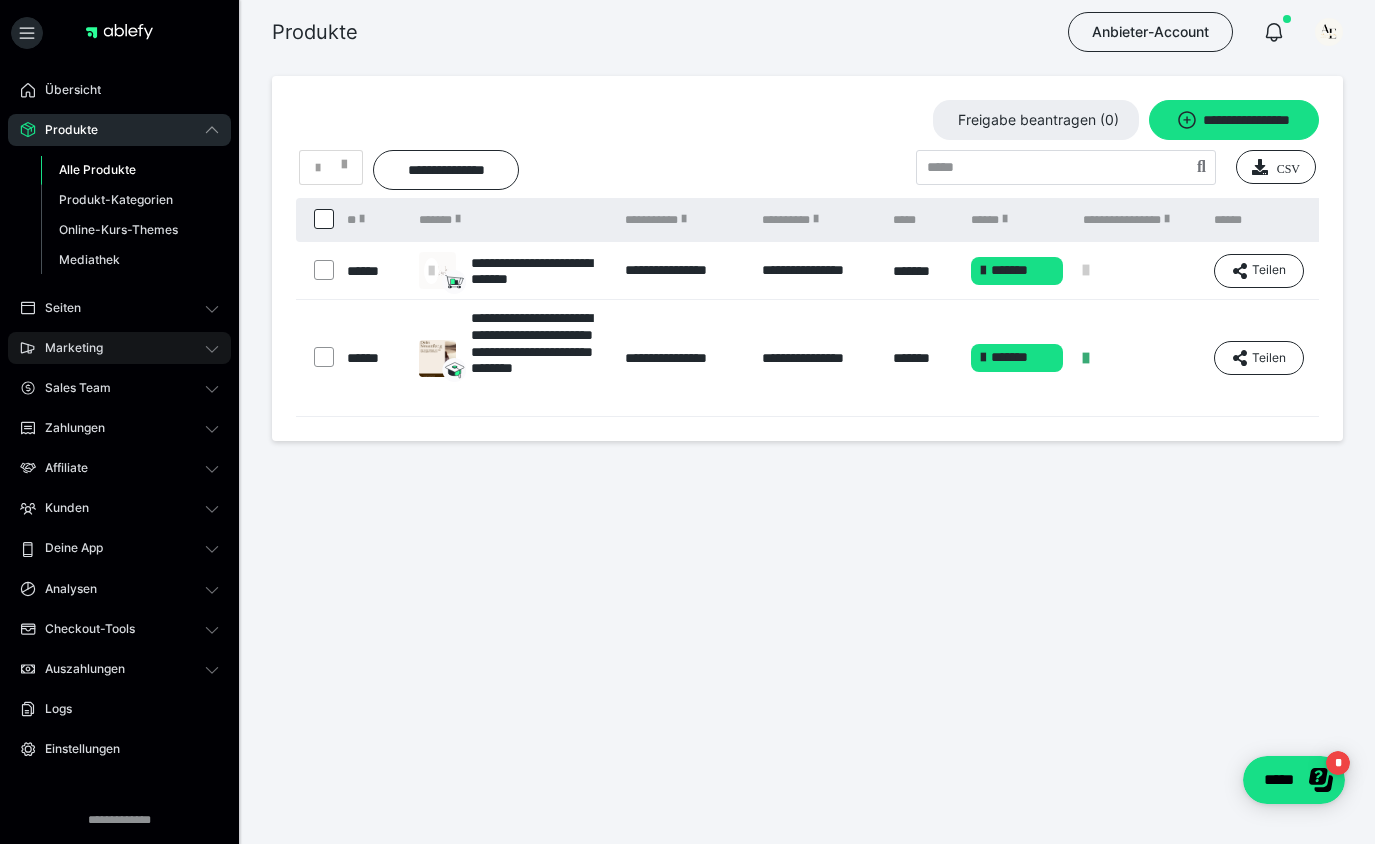 click on "Marketing" at bounding box center [119, 348] 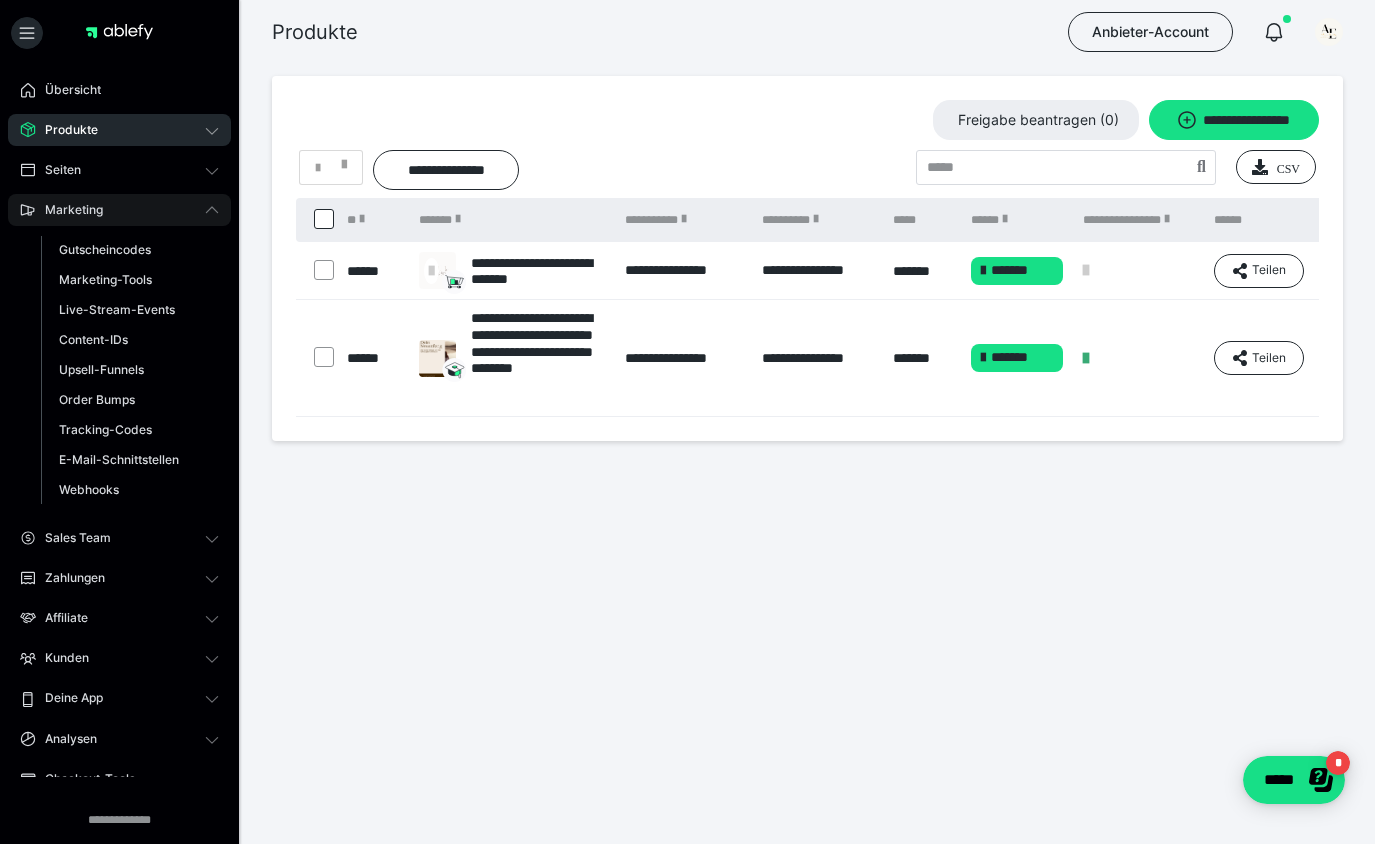 click on "Marketing" at bounding box center [119, 210] 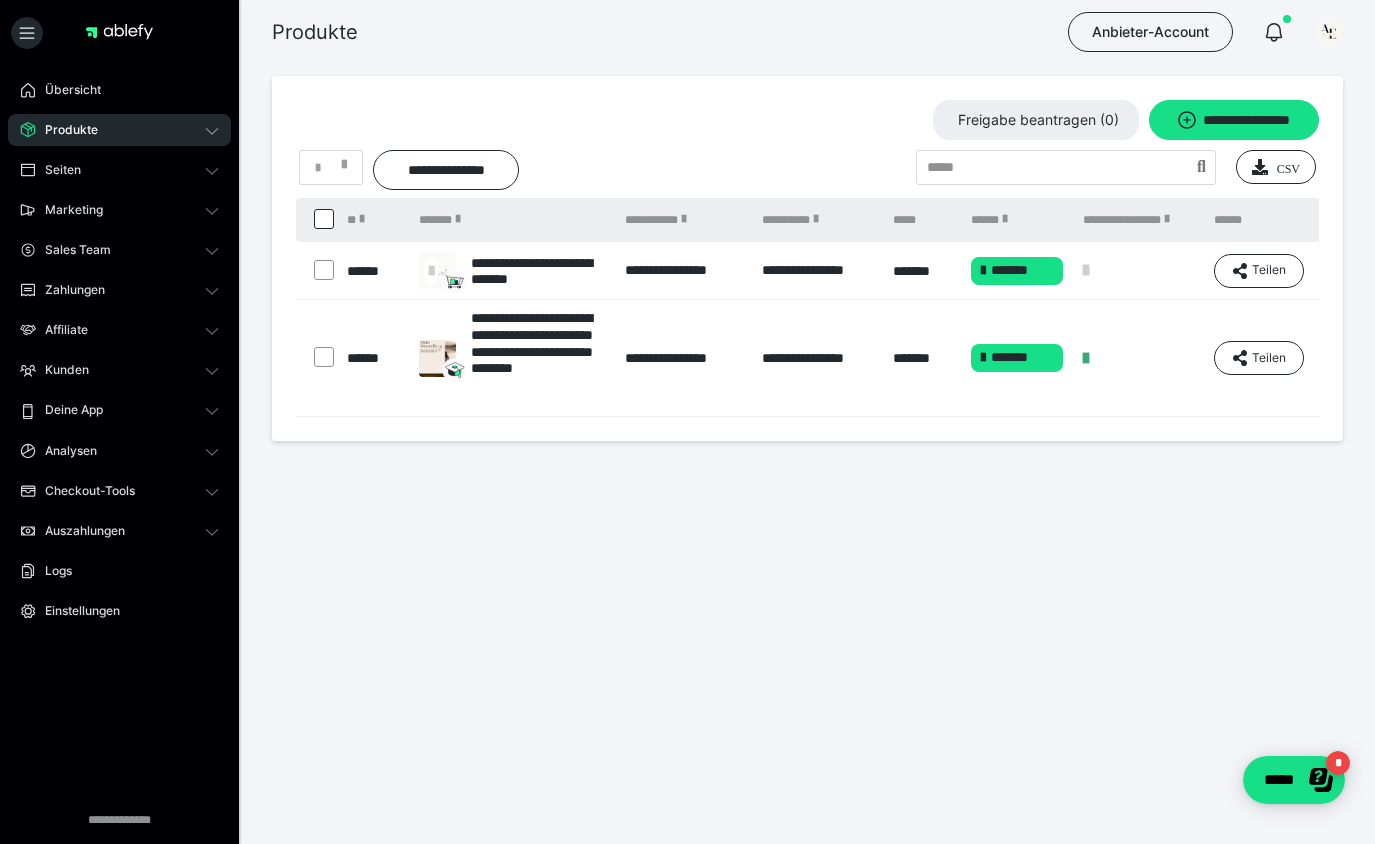 scroll, scrollTop: 0, scrollLeft: 0, axis: both 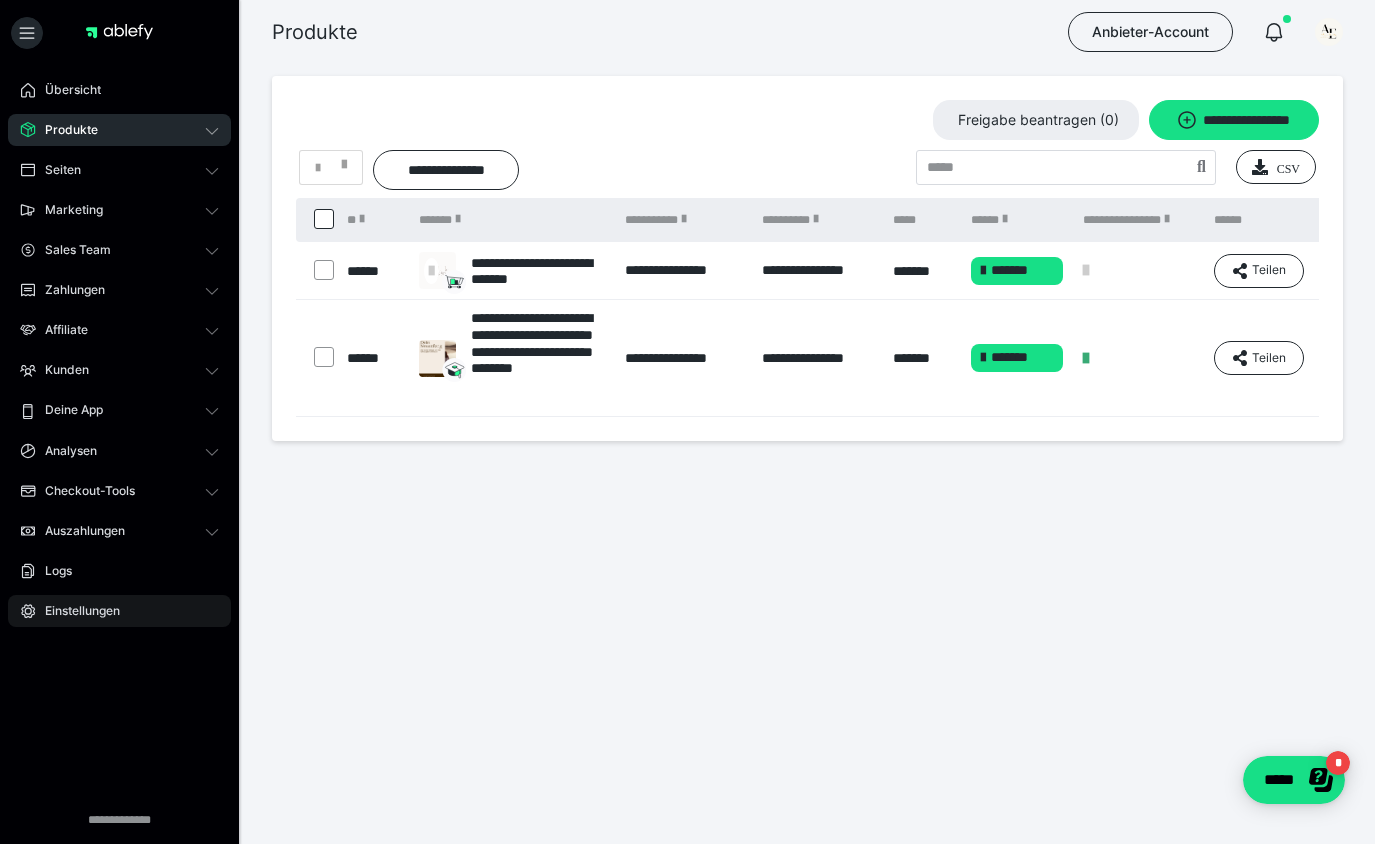 click on "Einstellungen" at bounding box center (75, 611) 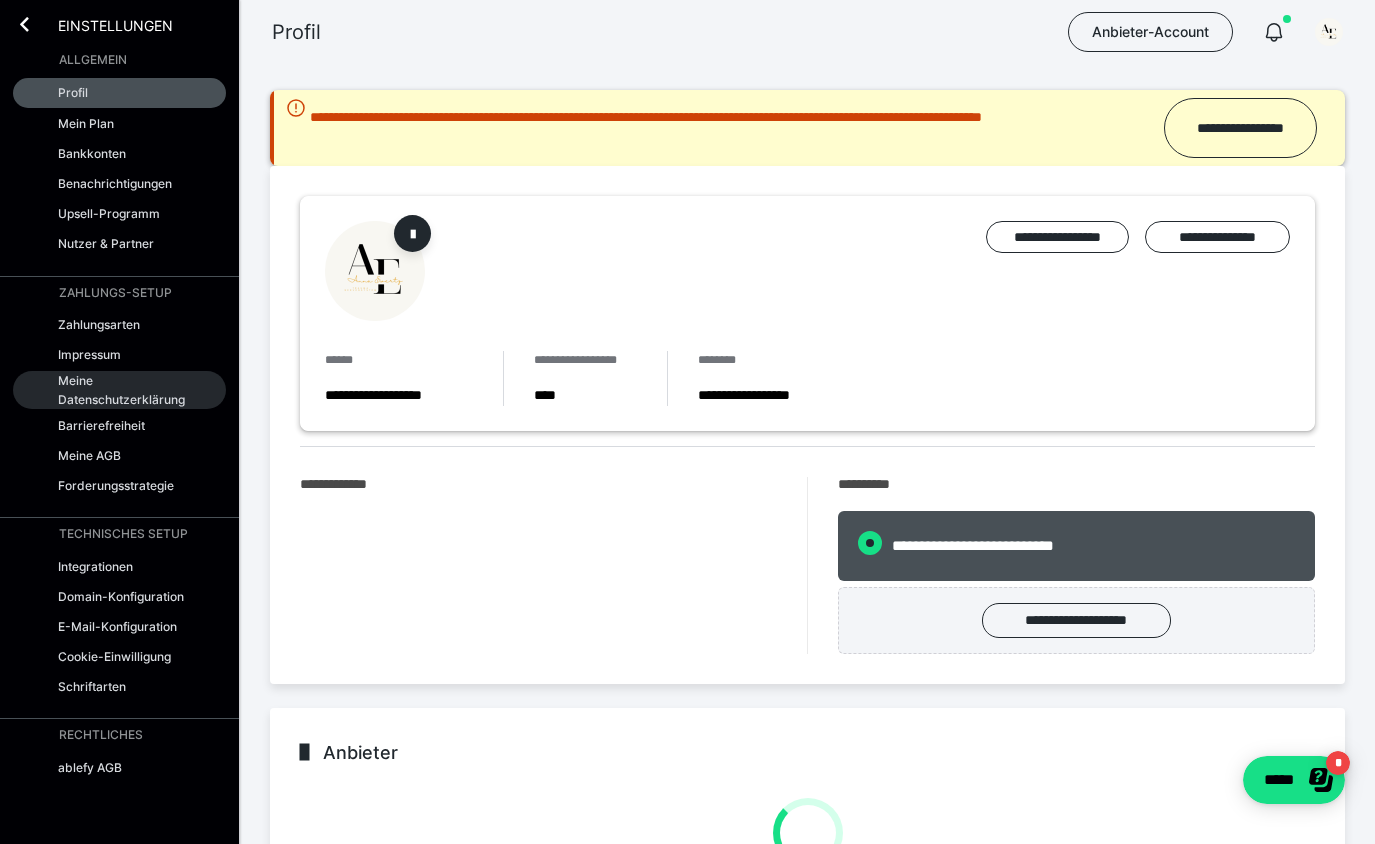 radio on "****" 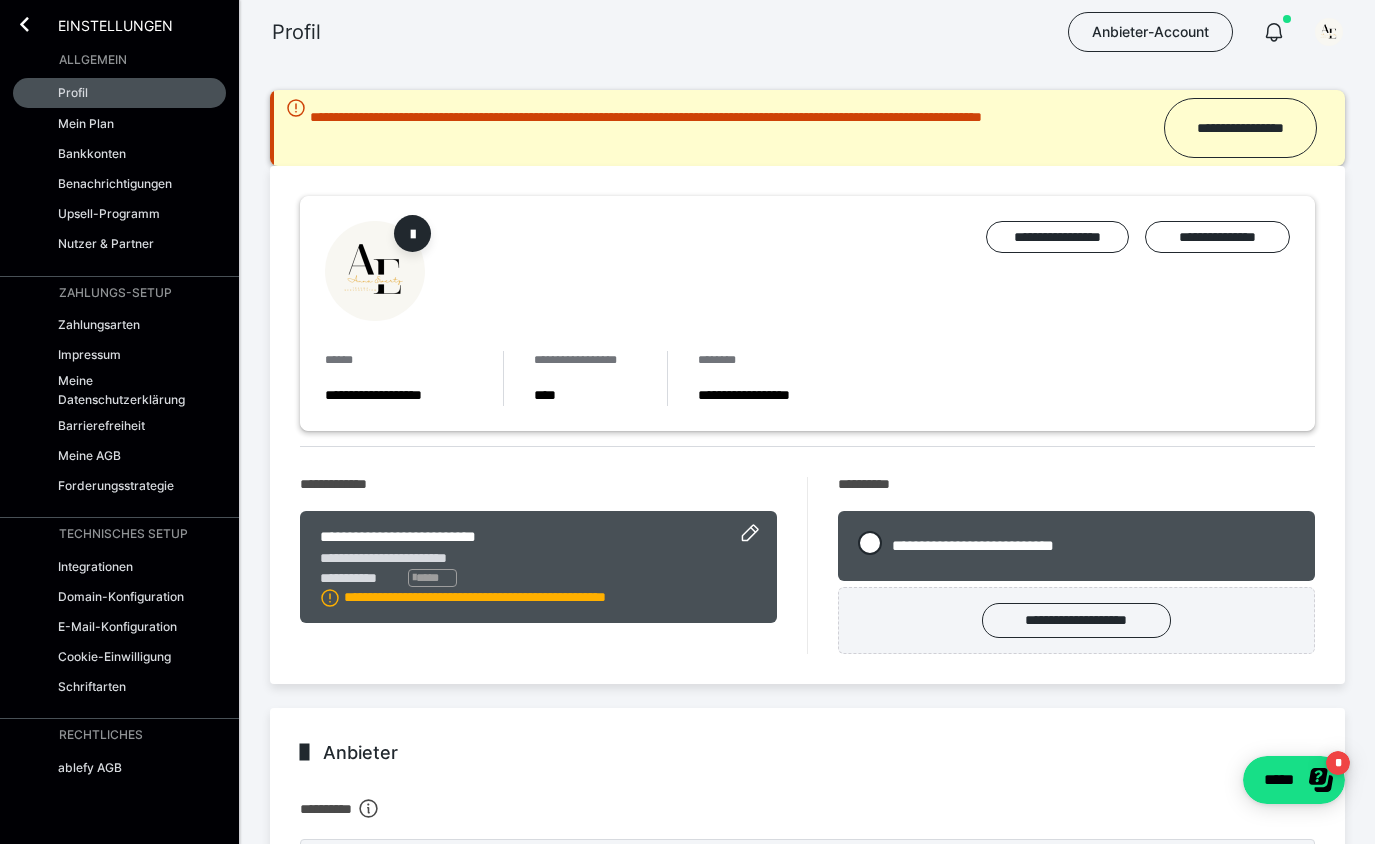 click on "Einstellungen" at bounding box center [119, 22] 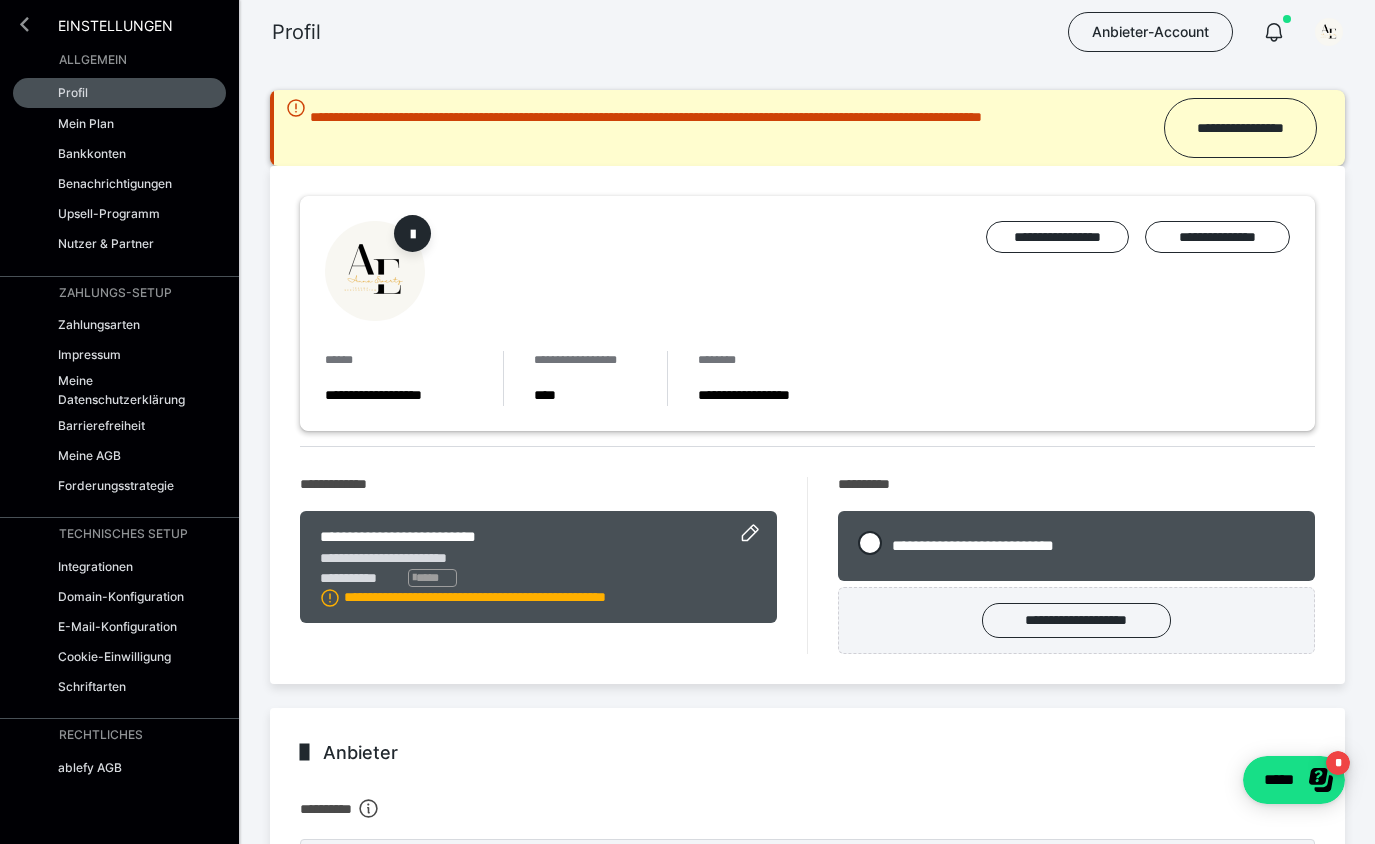 click at bounding box center [24, 24] 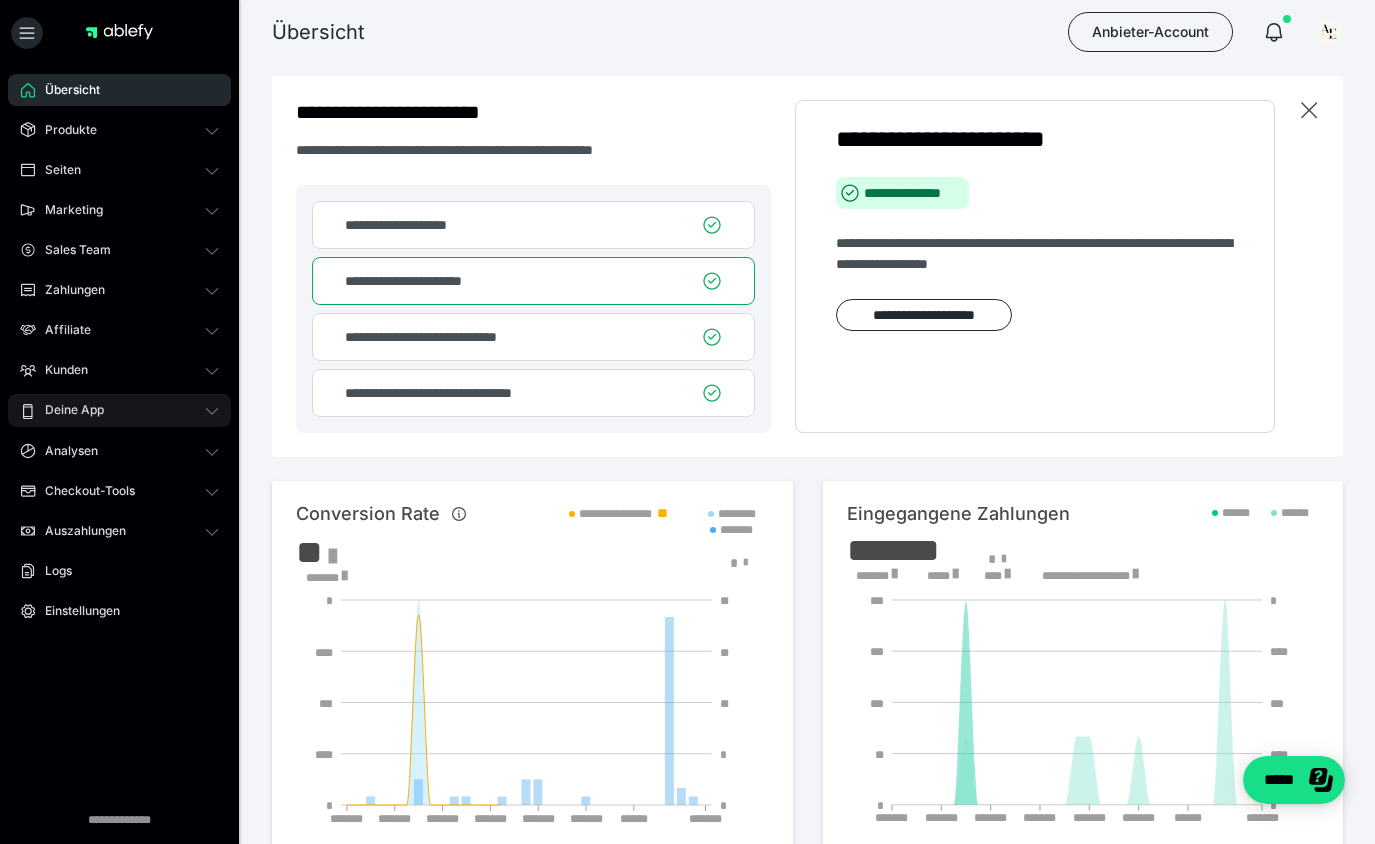 scroll, scrollTop: 0, scrollLeft: 0, axis: both 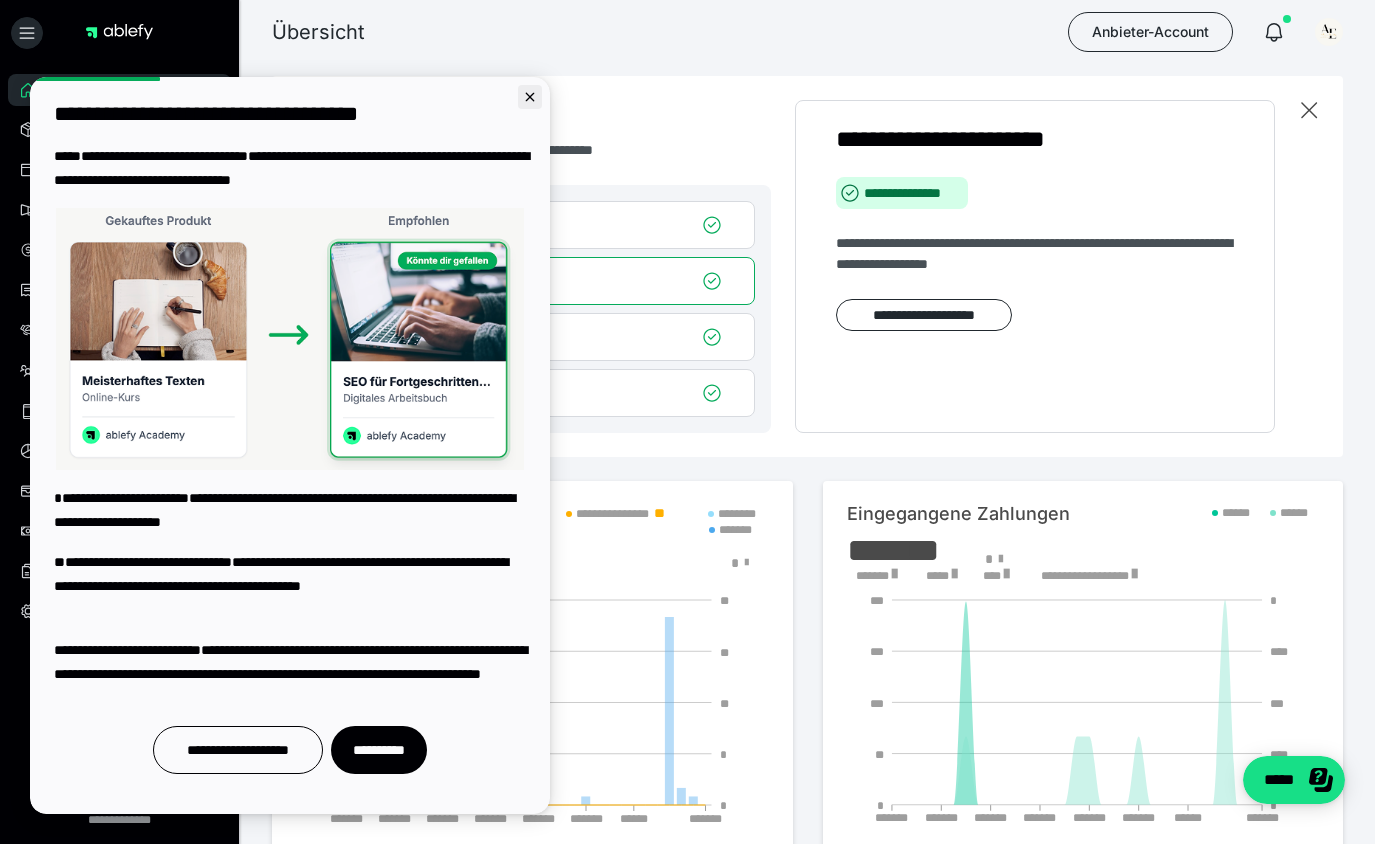 click 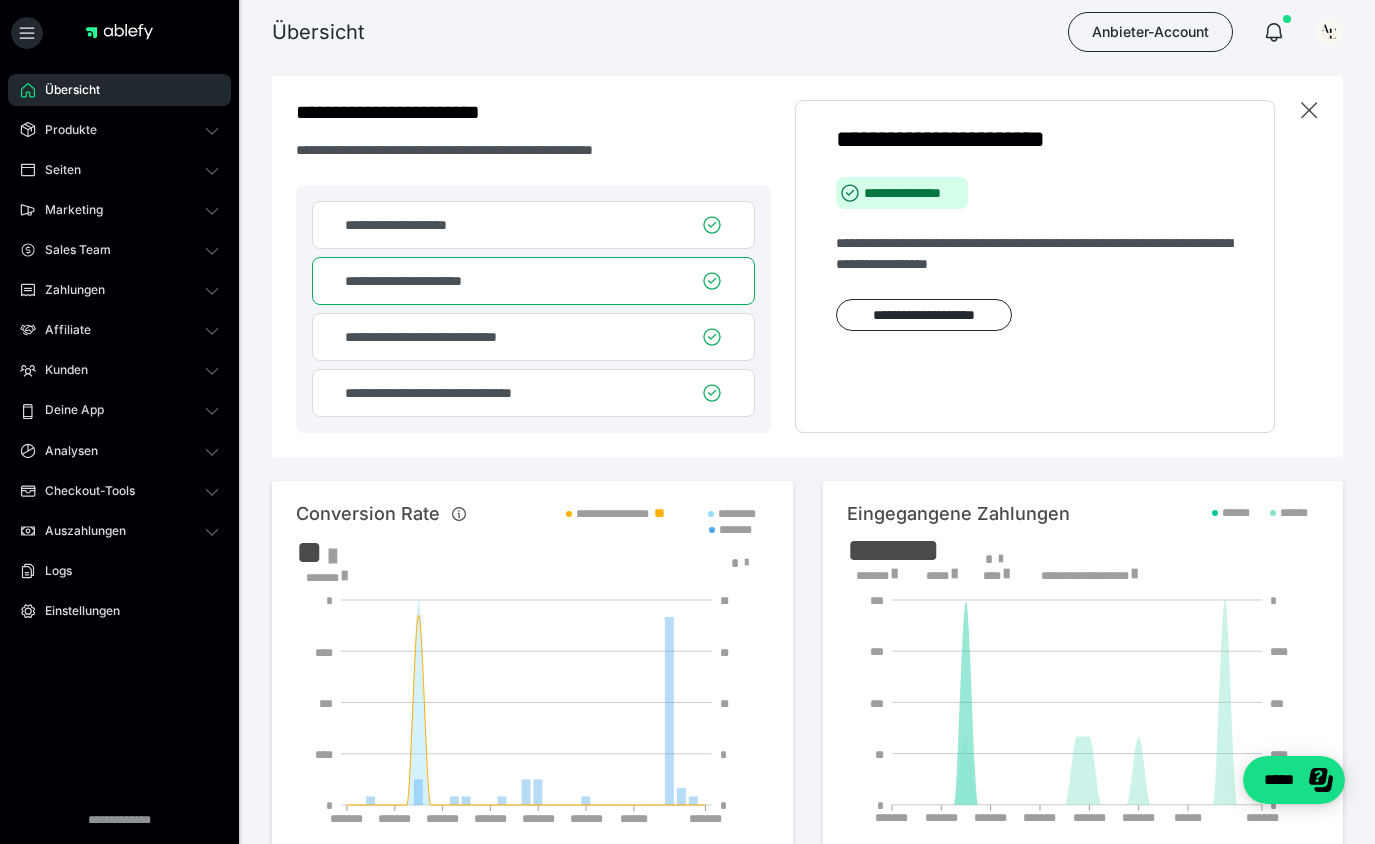 scroll, scrollTop: 0, scrollLeft: 0, axis: both 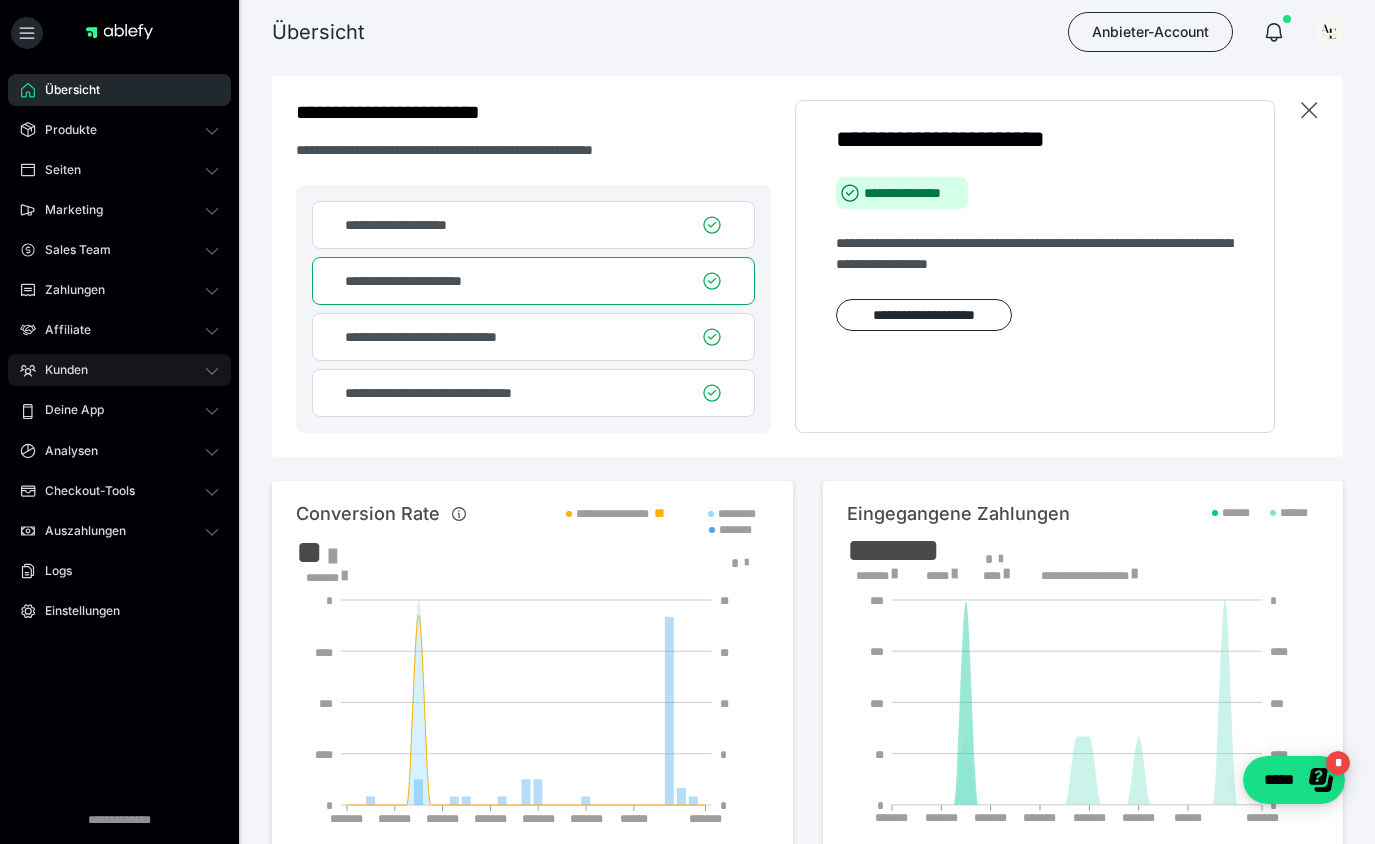 click on "Kunden" at bounding box center (119, 370) 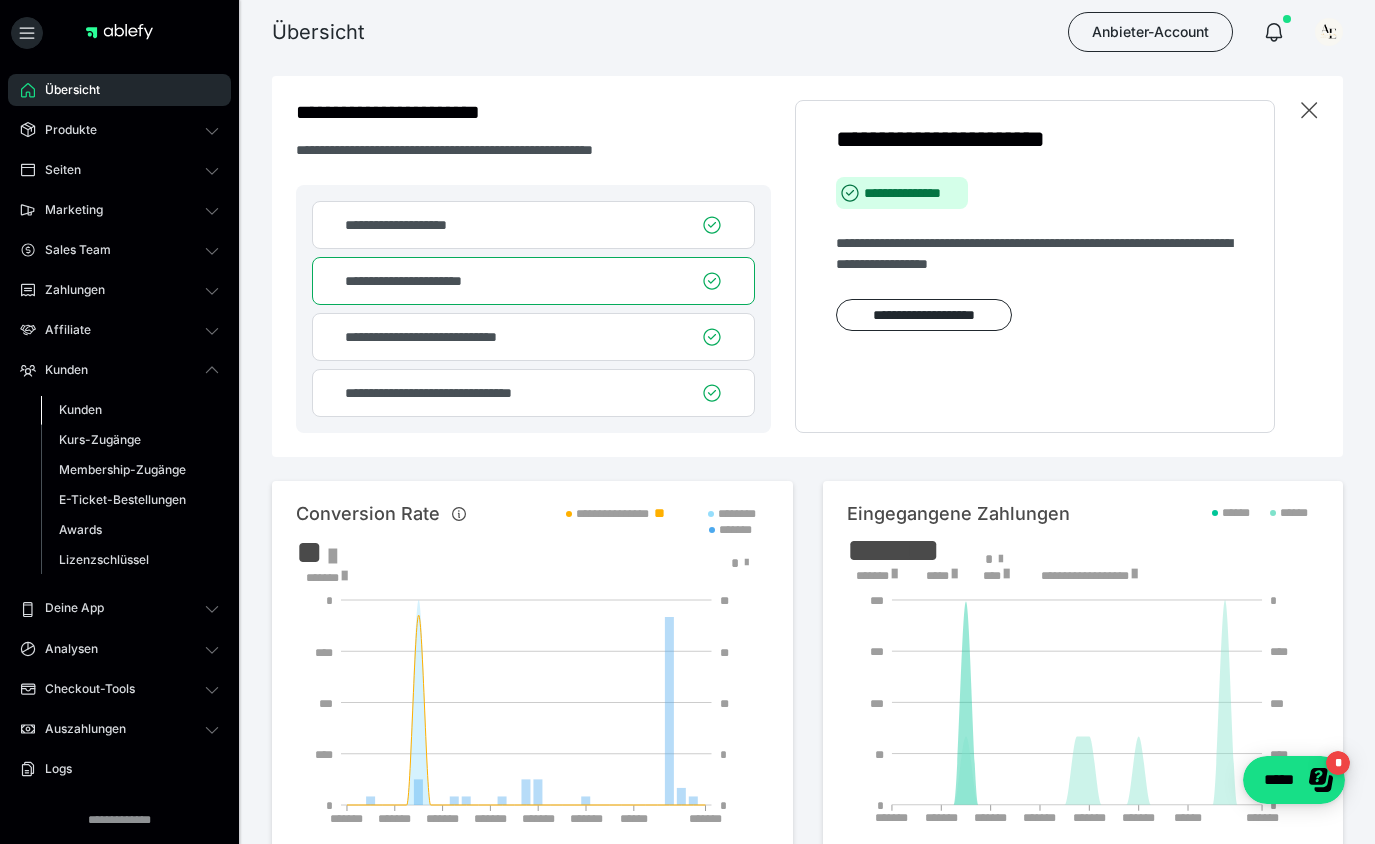 click on "Kunden" at bounding box center (80, 409) 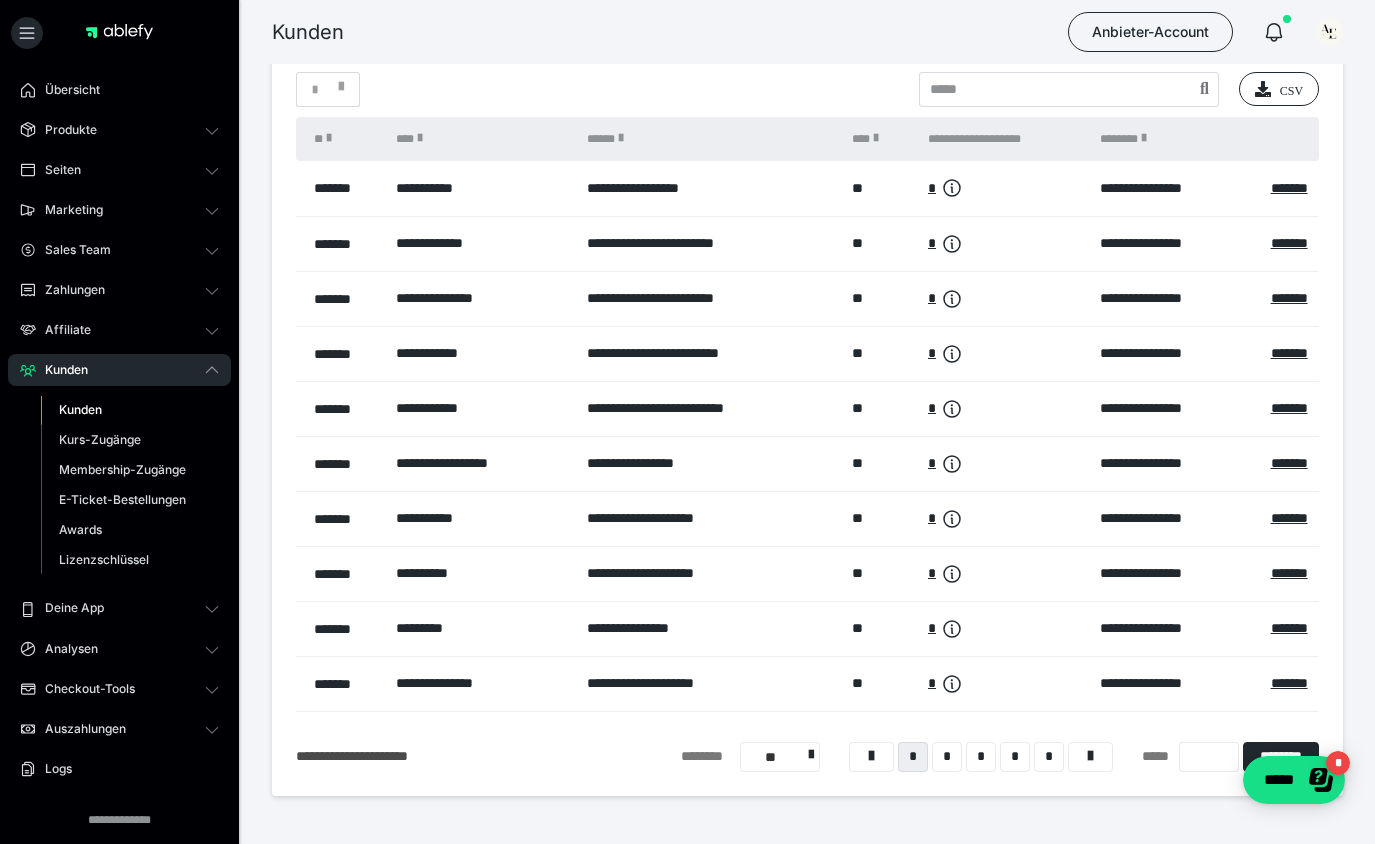 scroll, scrollTop: 92, scrollLeft: 0, axis: vertical 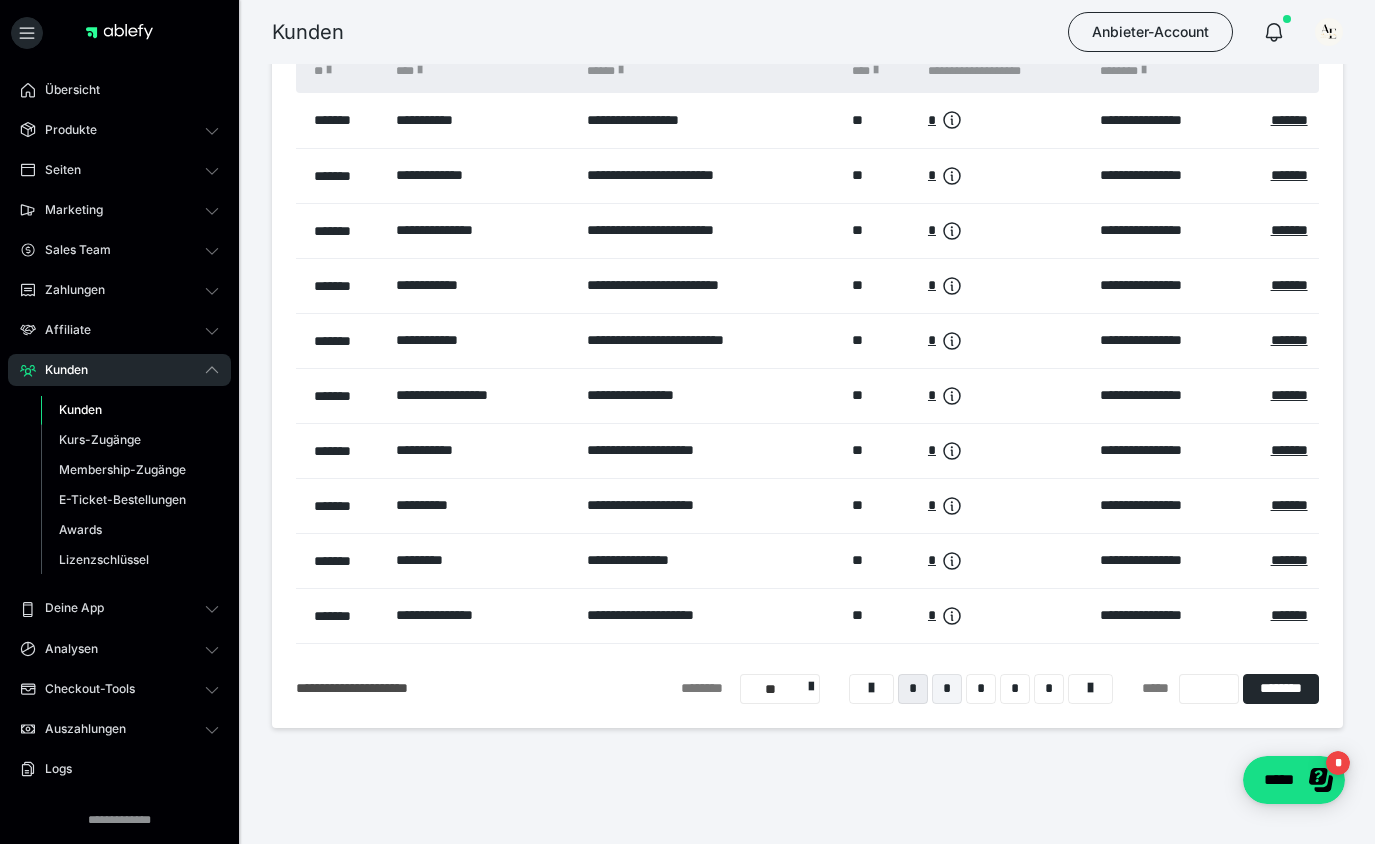 click on "*" at bounding box center (947, 689) 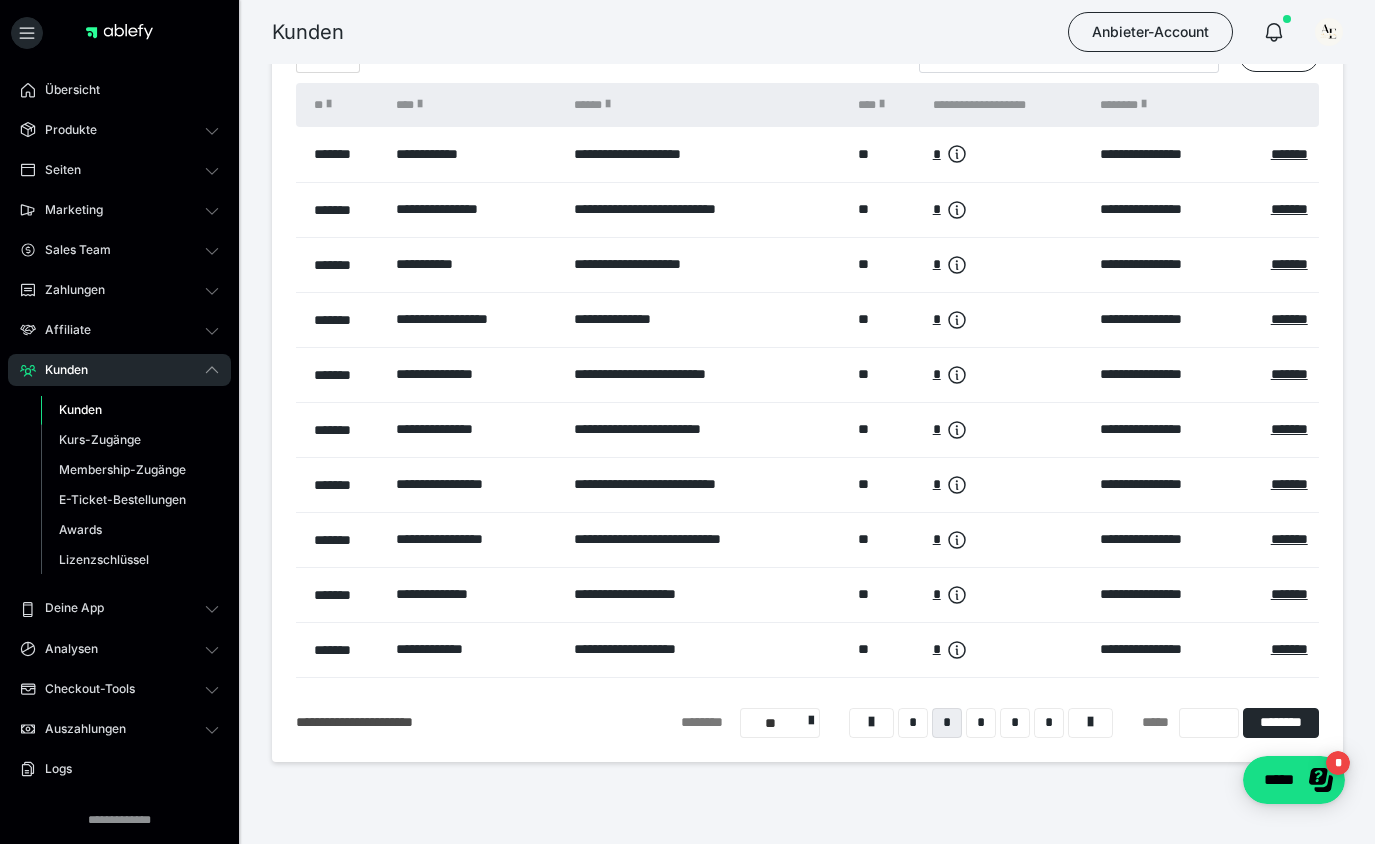 scroll, scrollTop: 110, scrollLeft: 0, axis: vertical 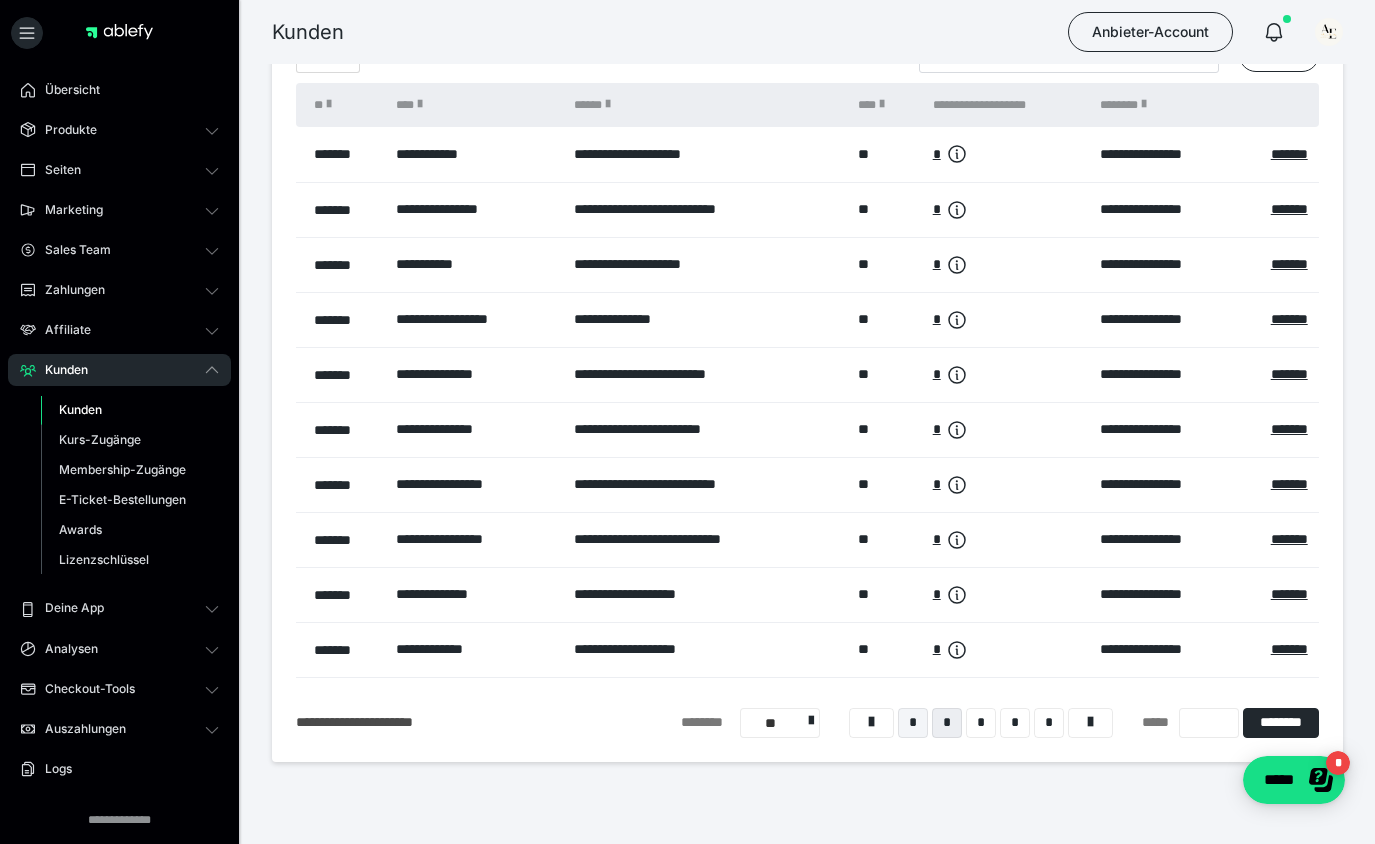click on "*" at bounding box center (913, 723) 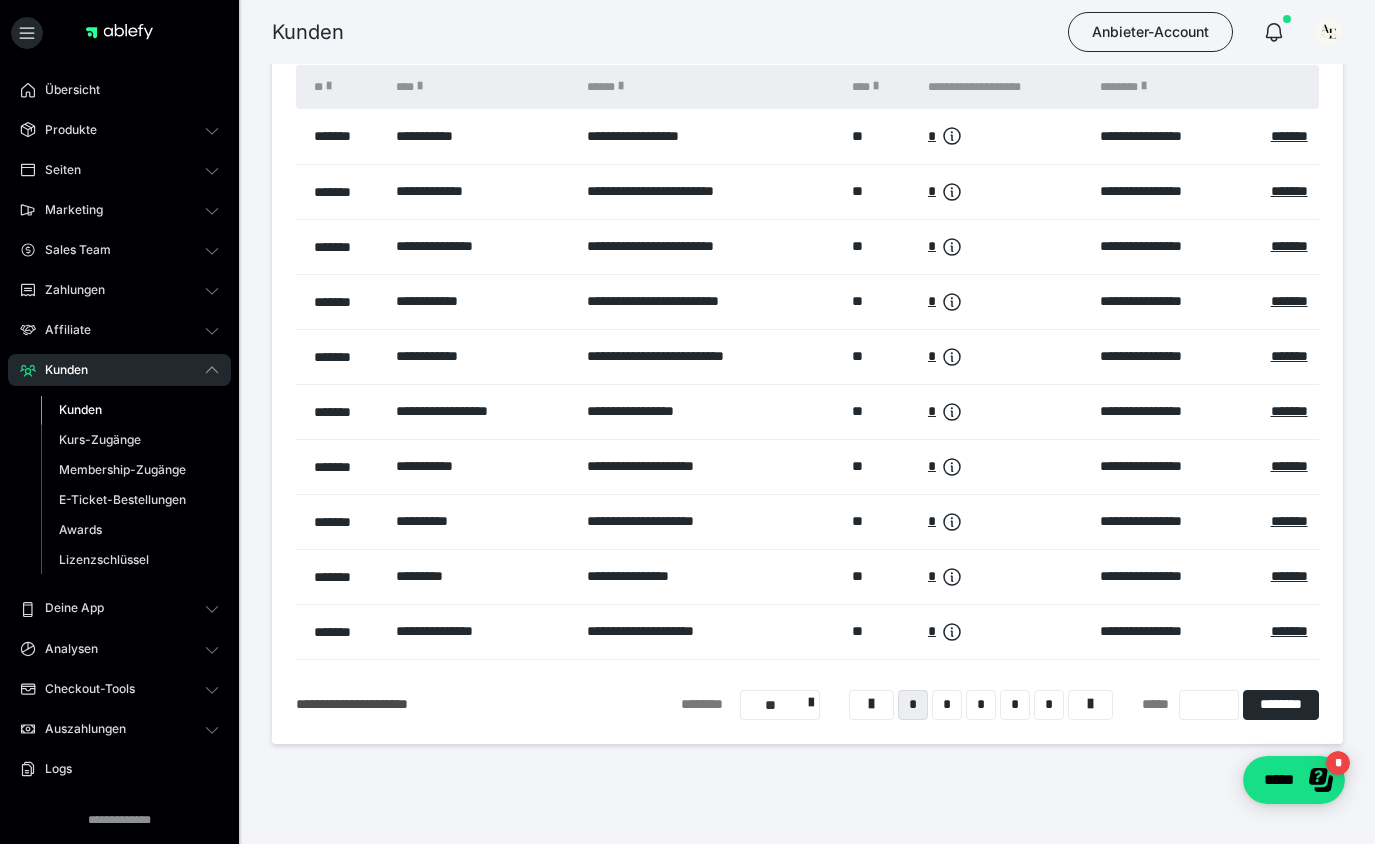 scroll, scrollTop: 139, scrollLeft: 0, axis: vertical 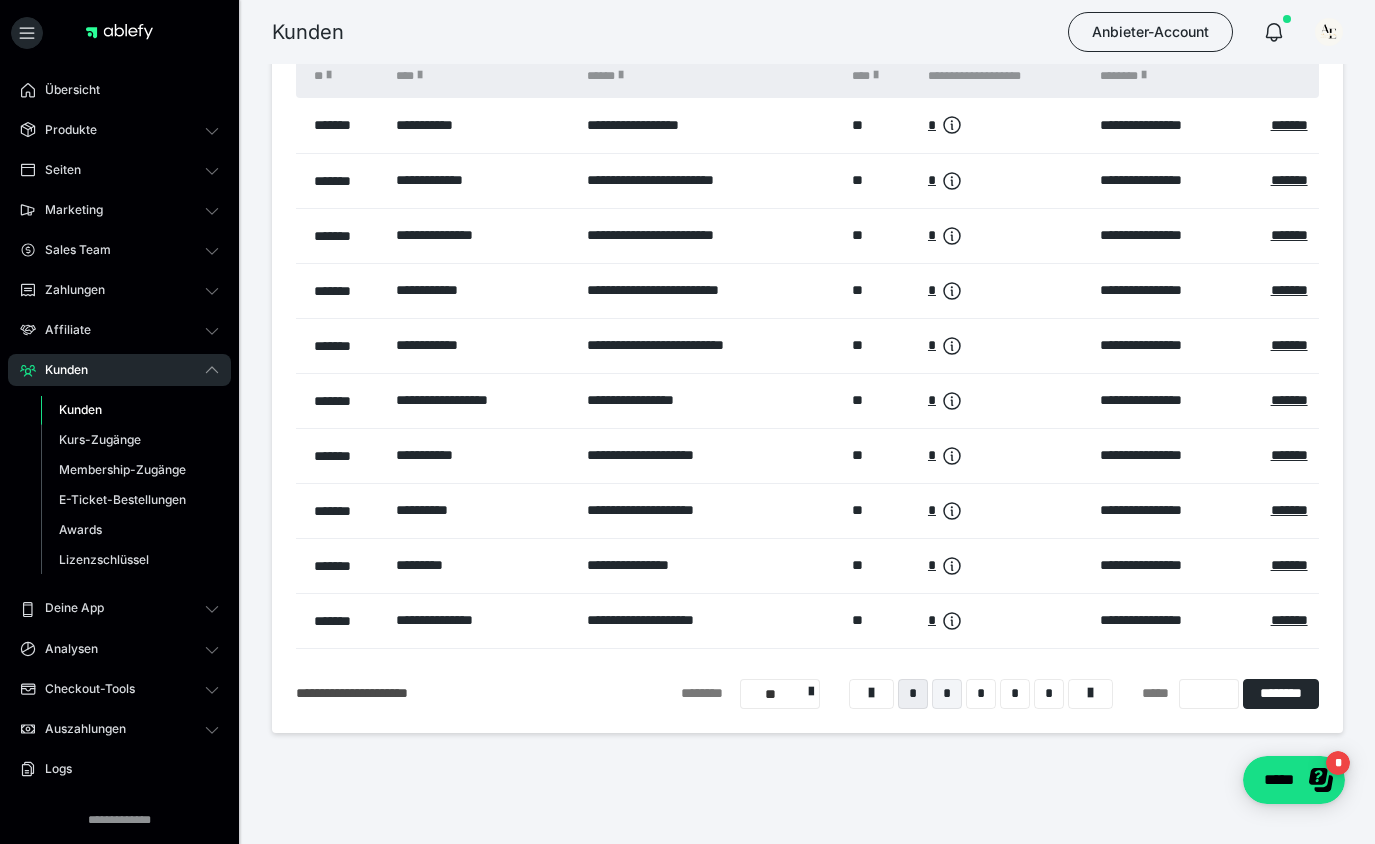 click on "*" at bounding box center [947, 694] 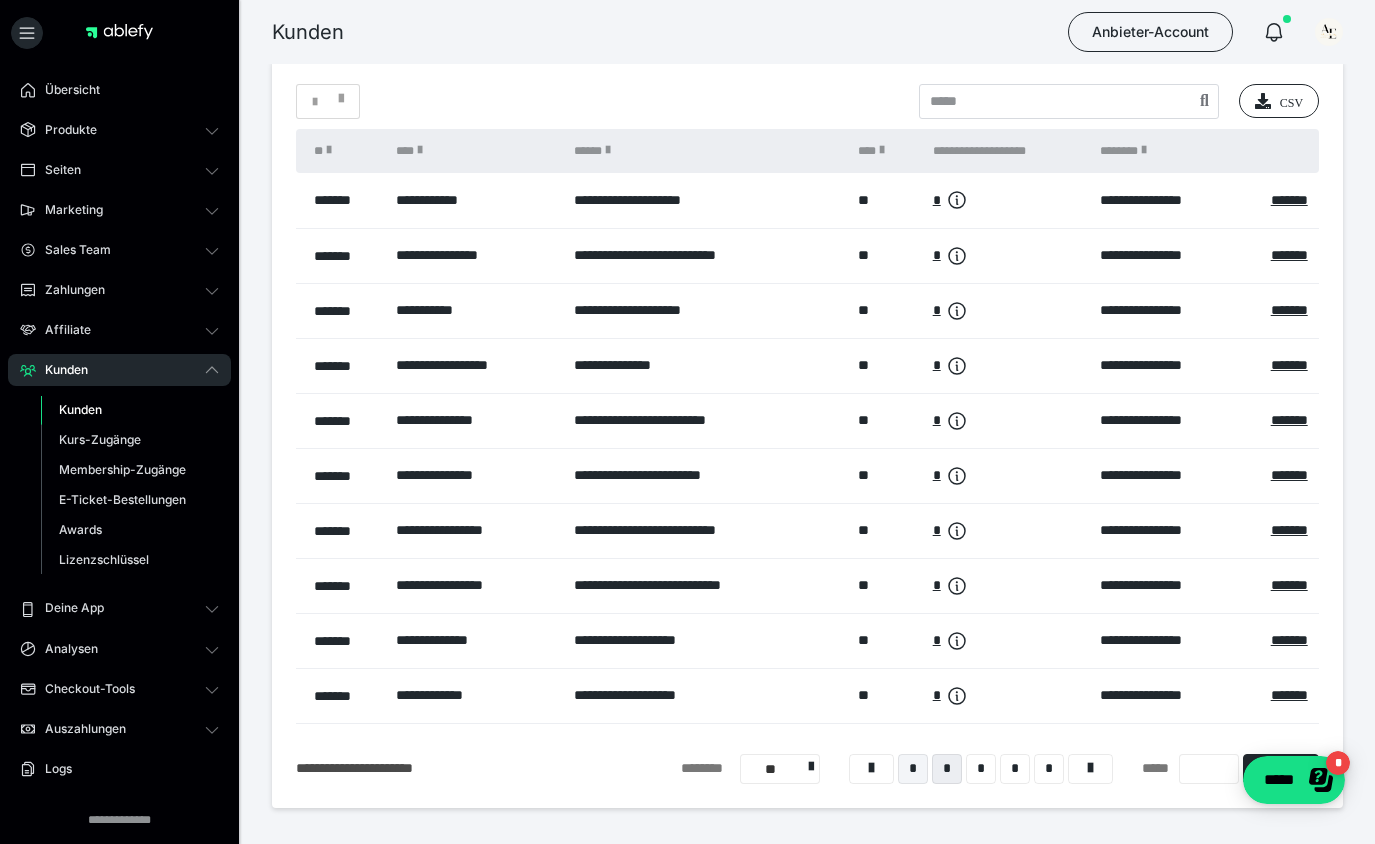 click on "*" at bounding box center (913, 769) 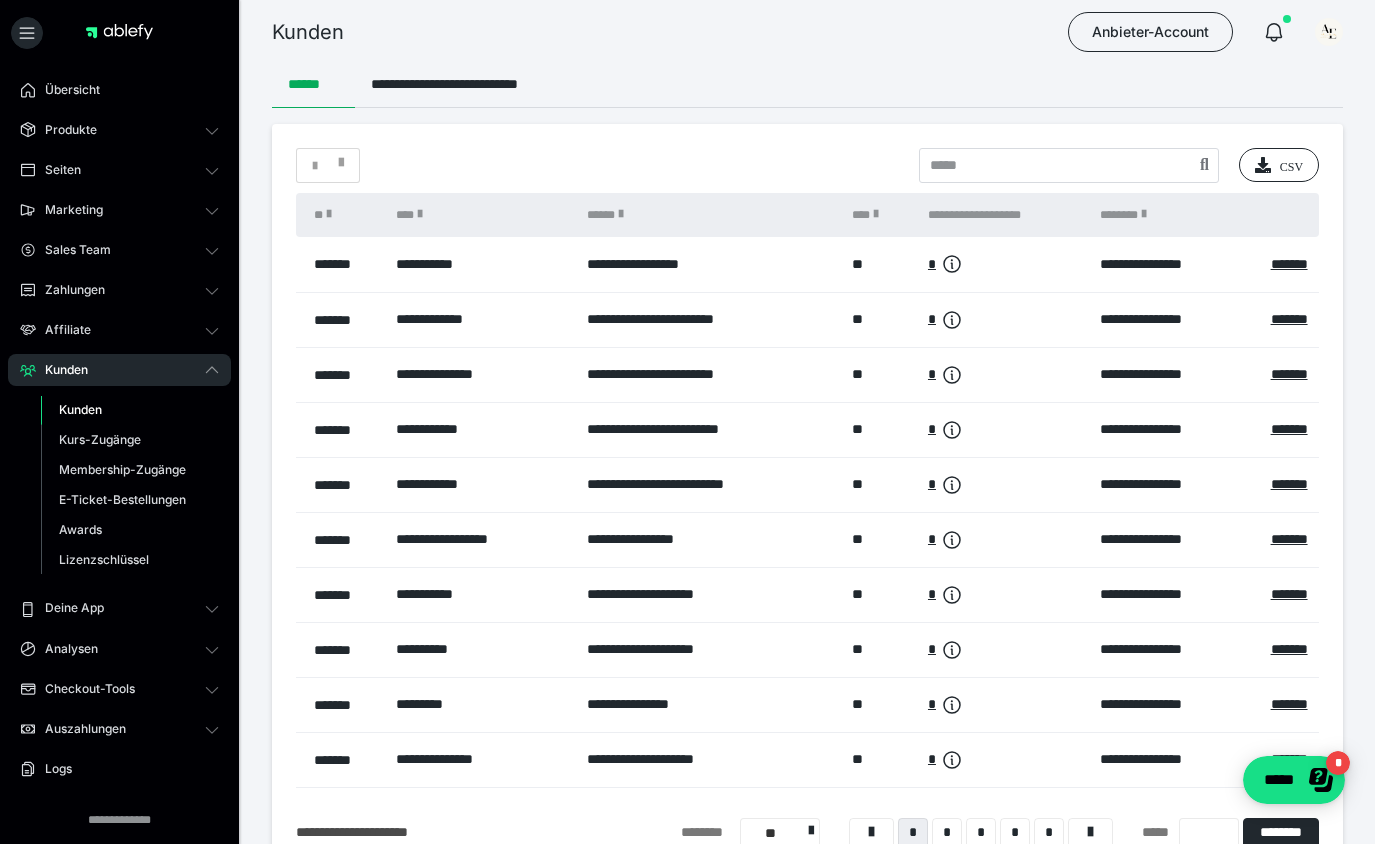 scroll, scrollTop: 0, scrollLeft: 0, axis: both 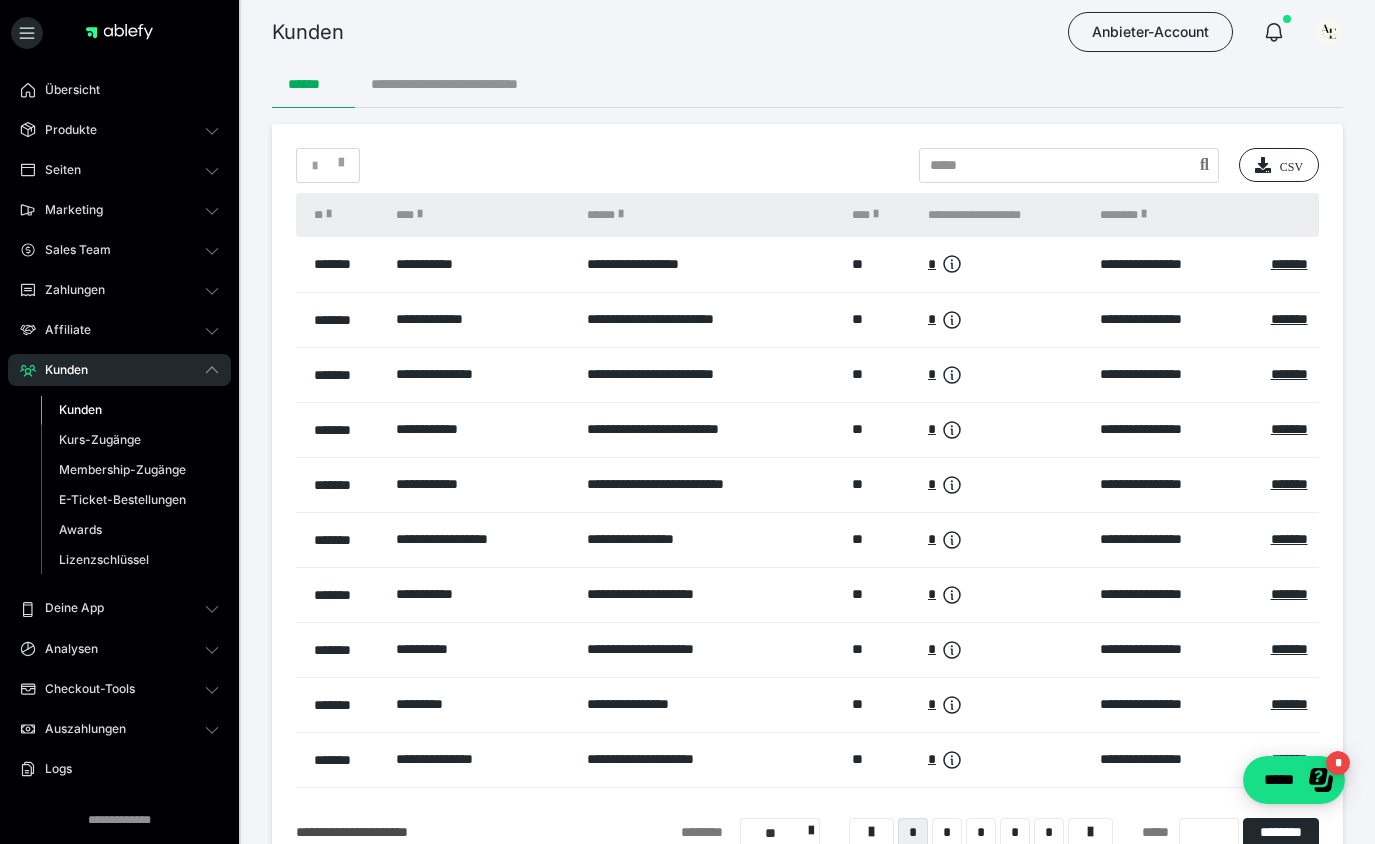 click on "**********" at bounding box center (473, 84) 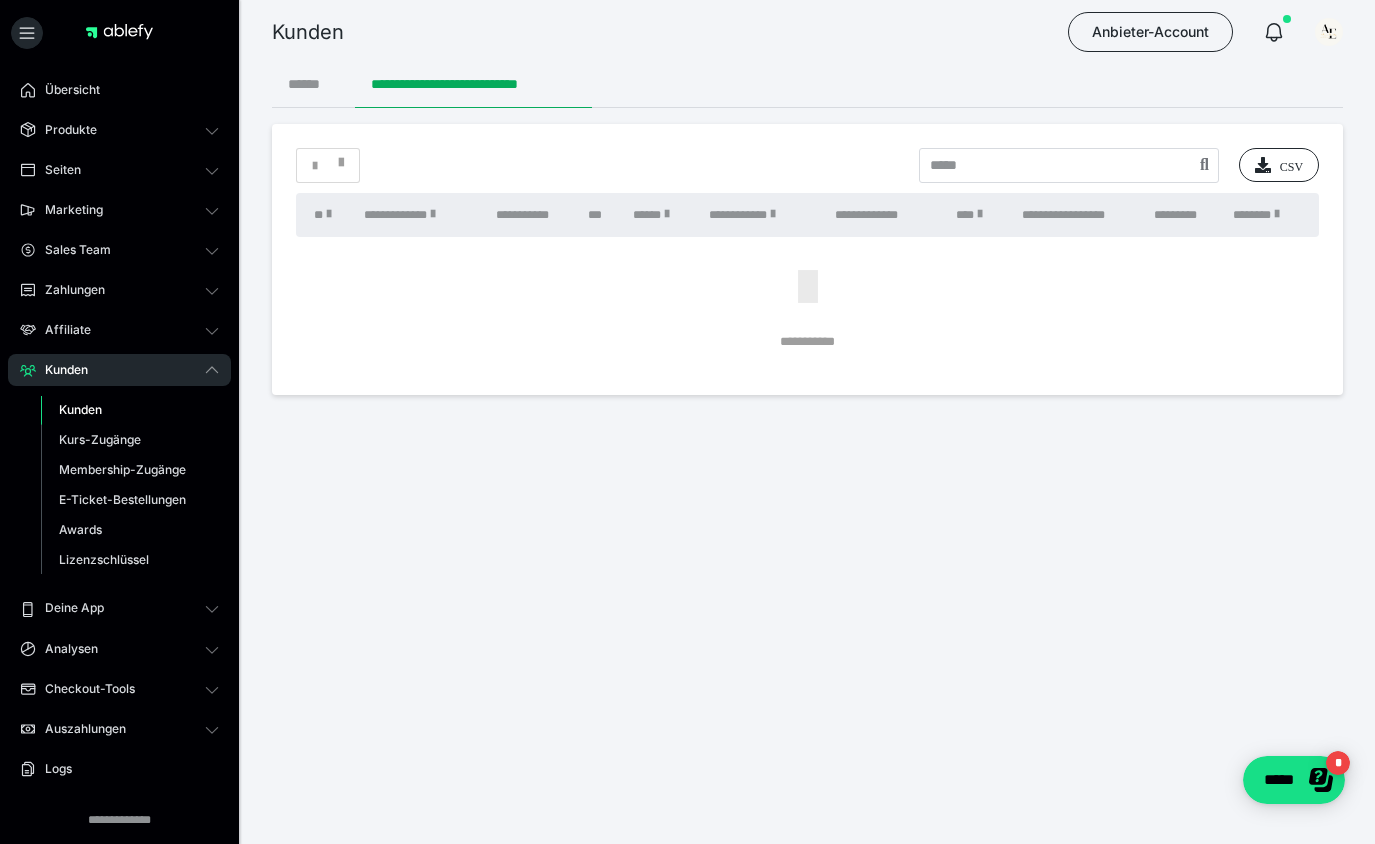 click on "******" at bounding box center (313, 84) 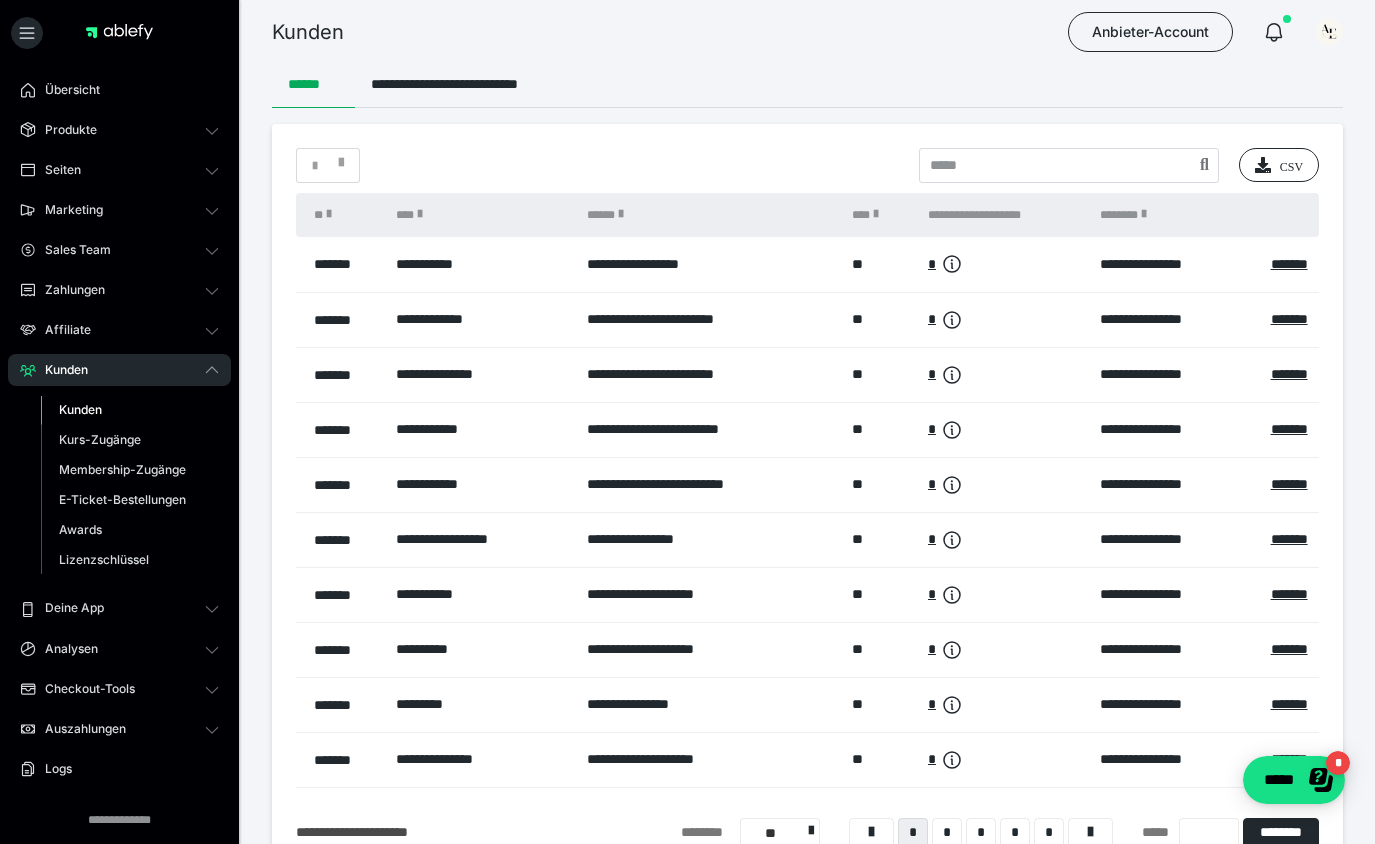 scroll, scrollTop: 0, scrollLeft: 0, axis: both 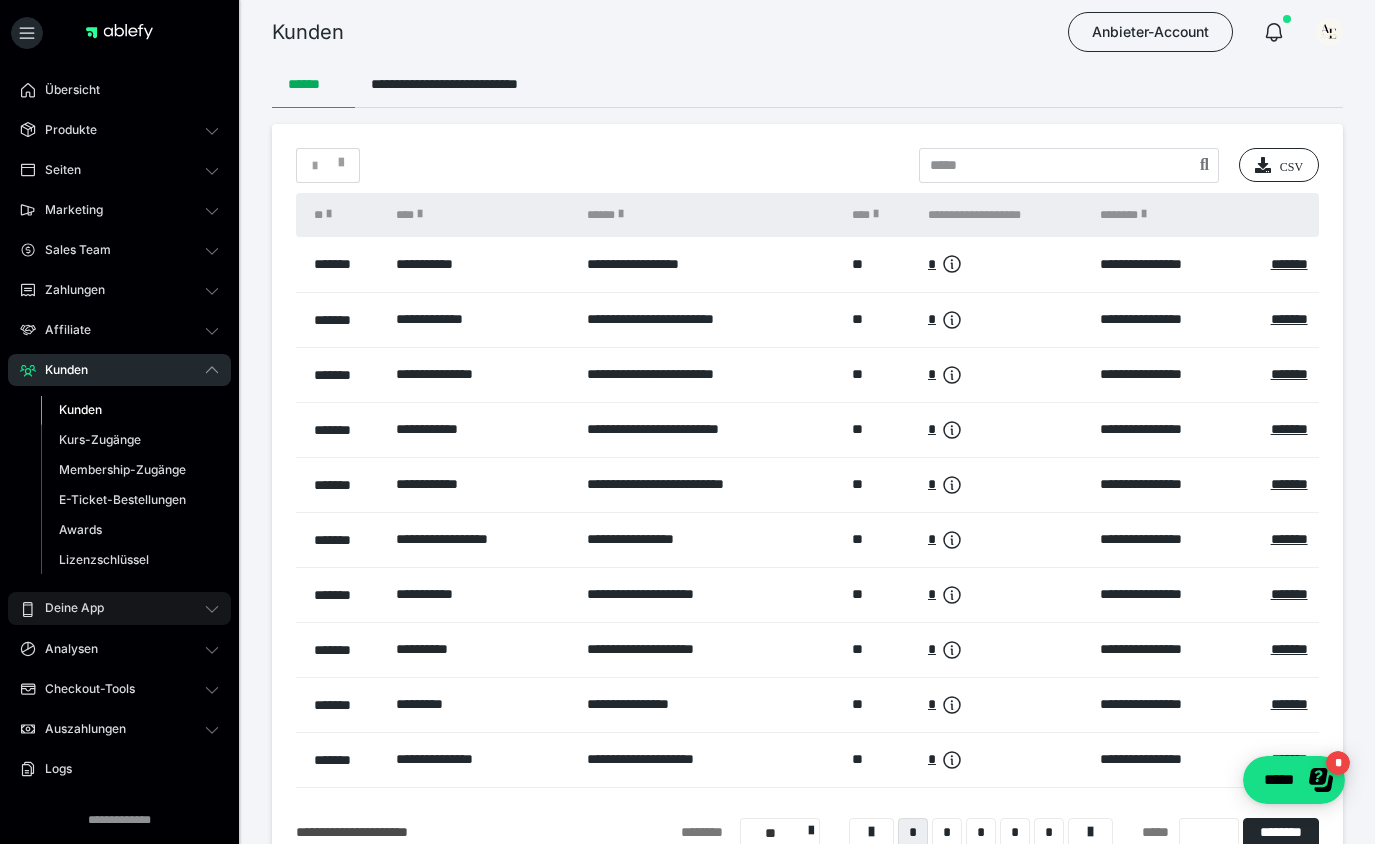 click on "Deine App" at bounding box center [67, 608] 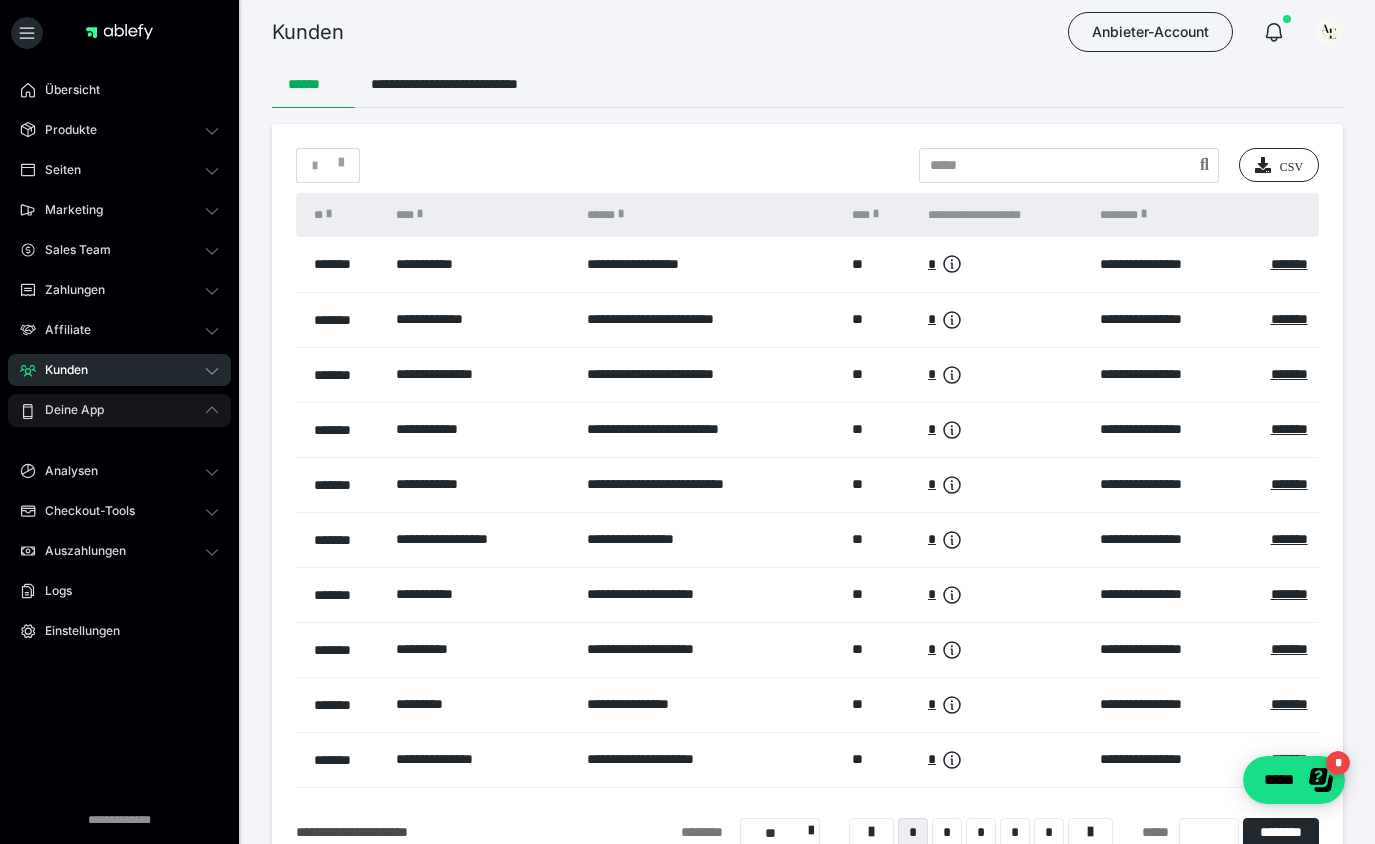 click on "Deine App" at bounding box center [67, 410] 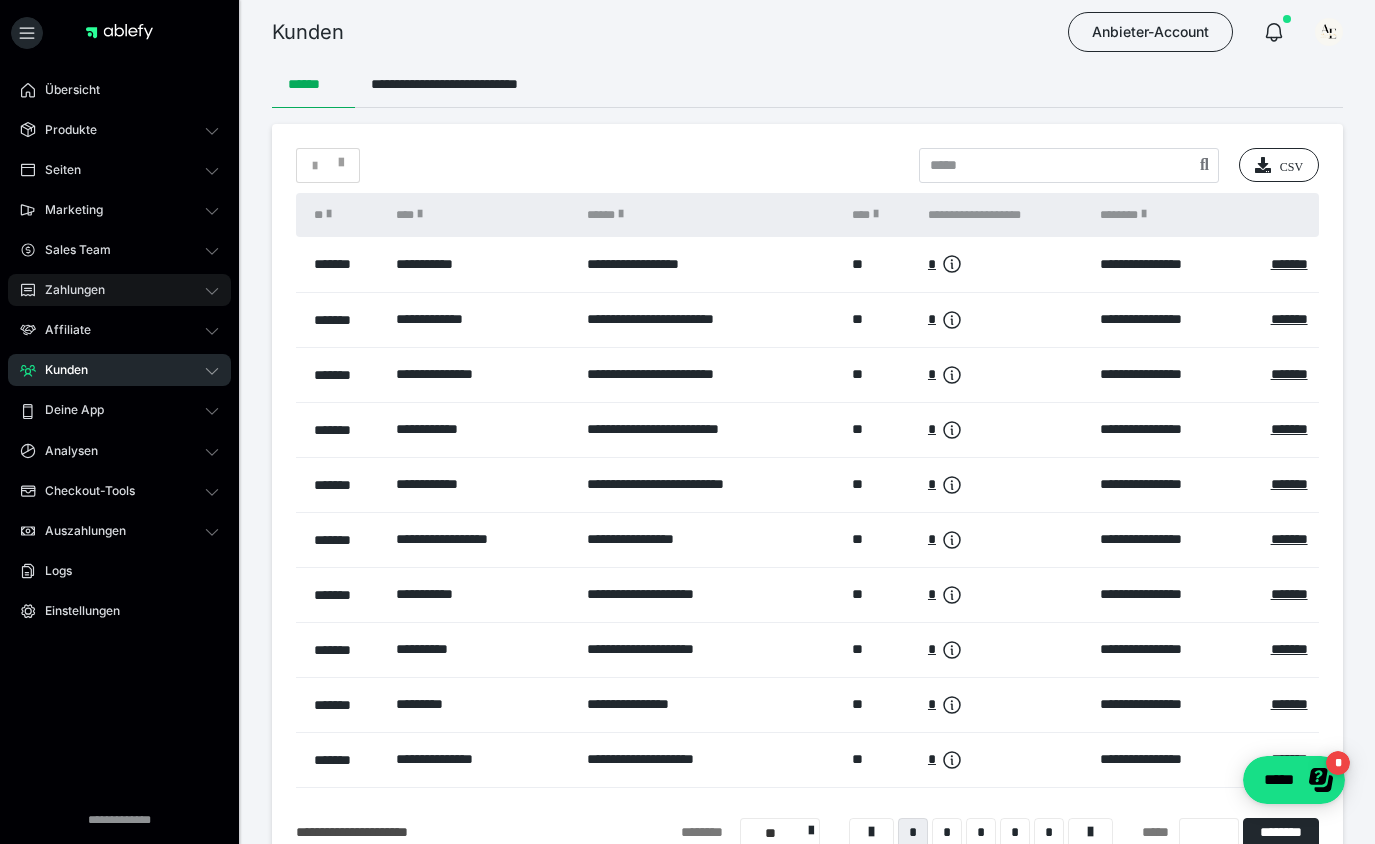 click on "Zahlungen" at bounding box center (119, 290) 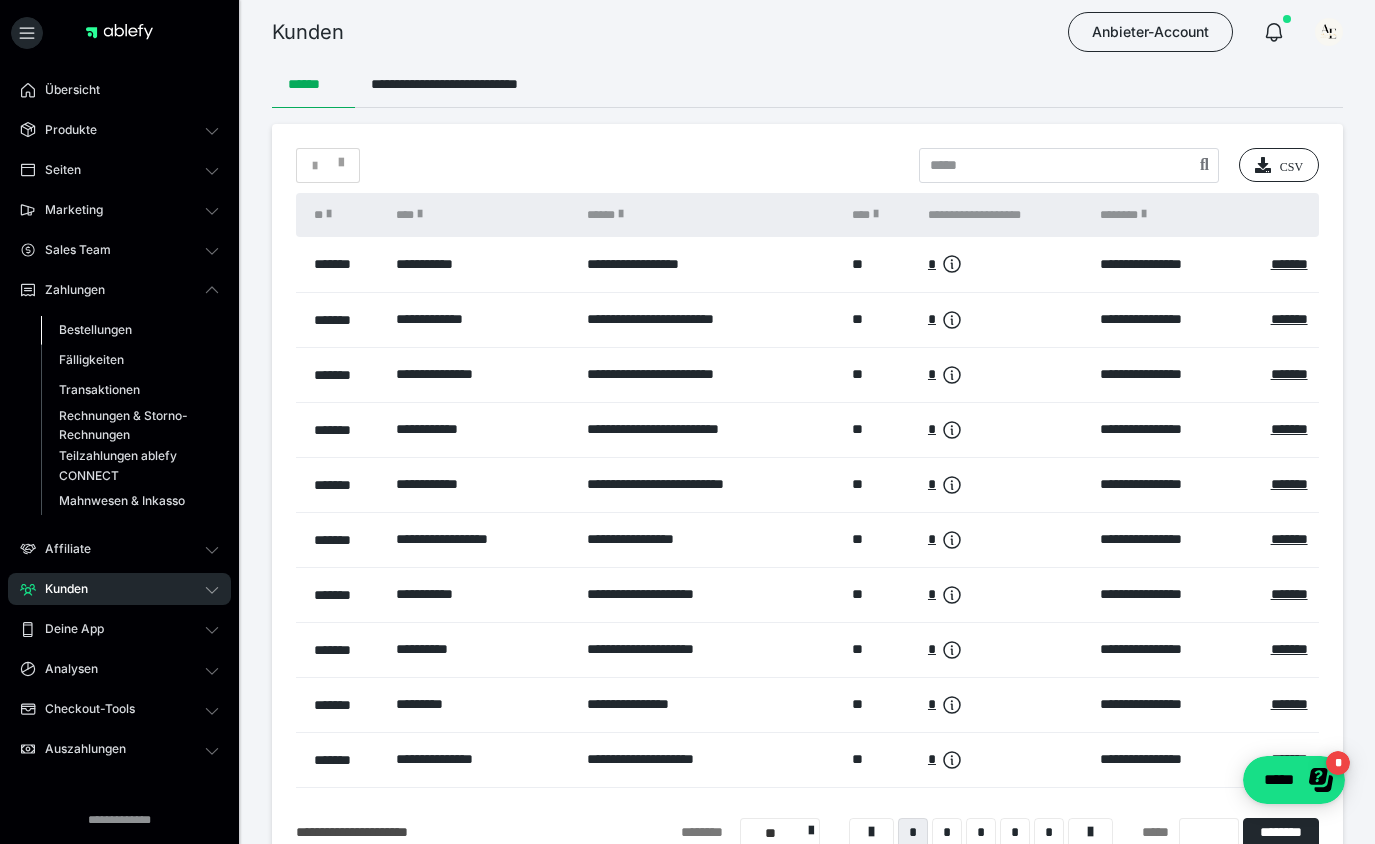 click on "Bestellungen" at bounding box center (95, 329) 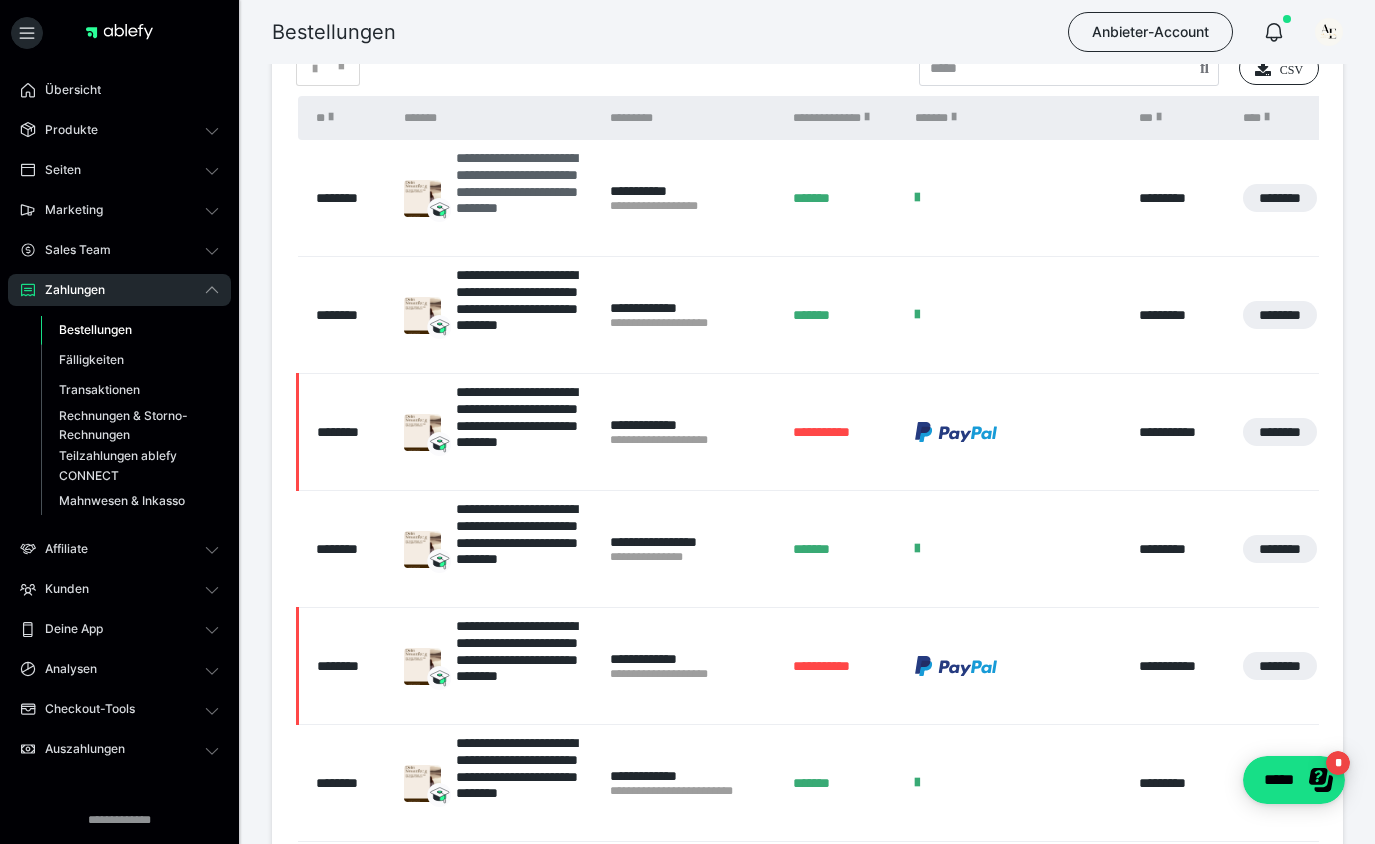 scroll, scrollTop: 190, scrollLeft: 0, axis: vertical 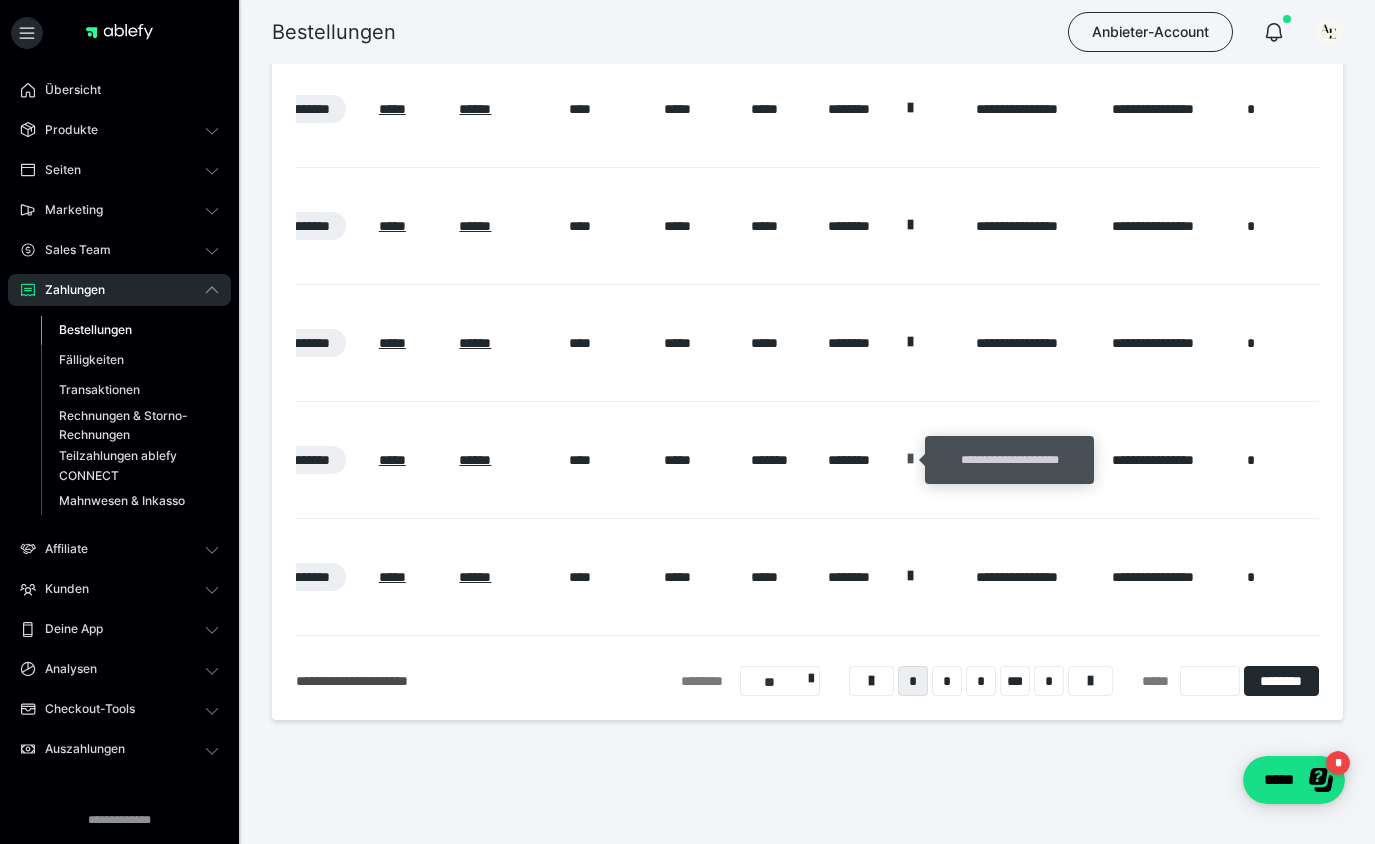 click at bounding box center (910, 459) 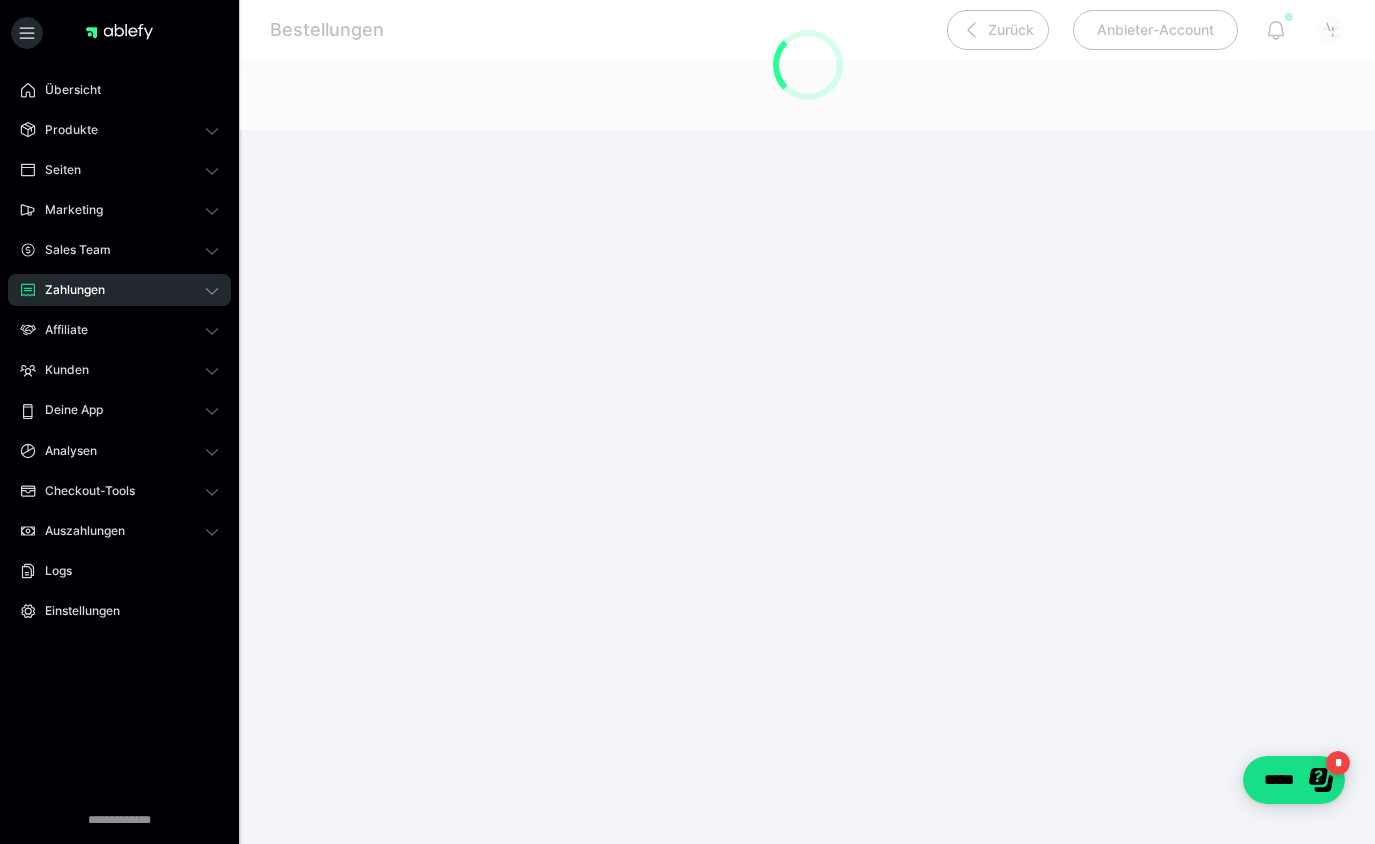 scroll, scrollTop: 0, scrollLeft: 0, axis: both 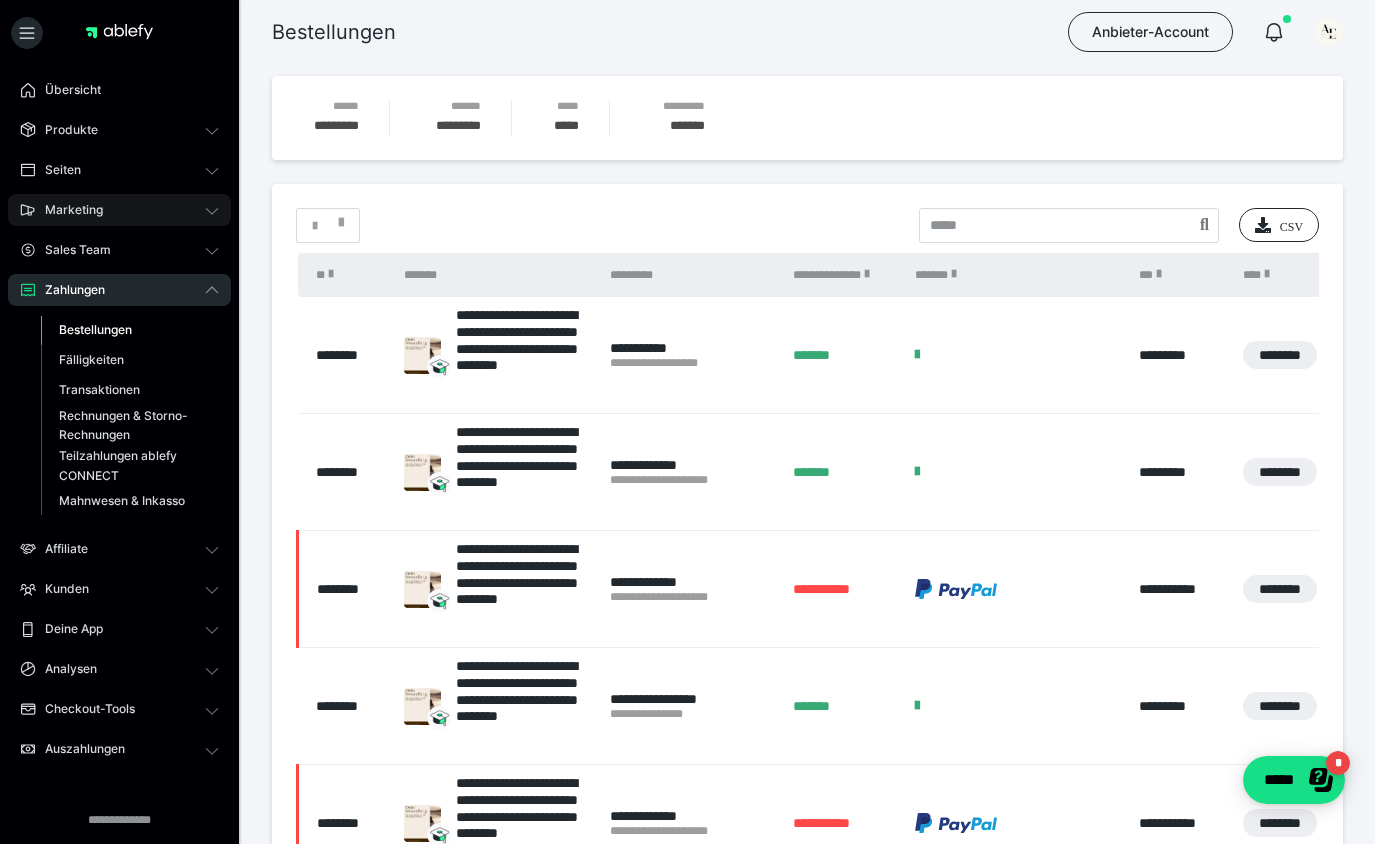click on "Marketing" at bounding box center [119, 210] 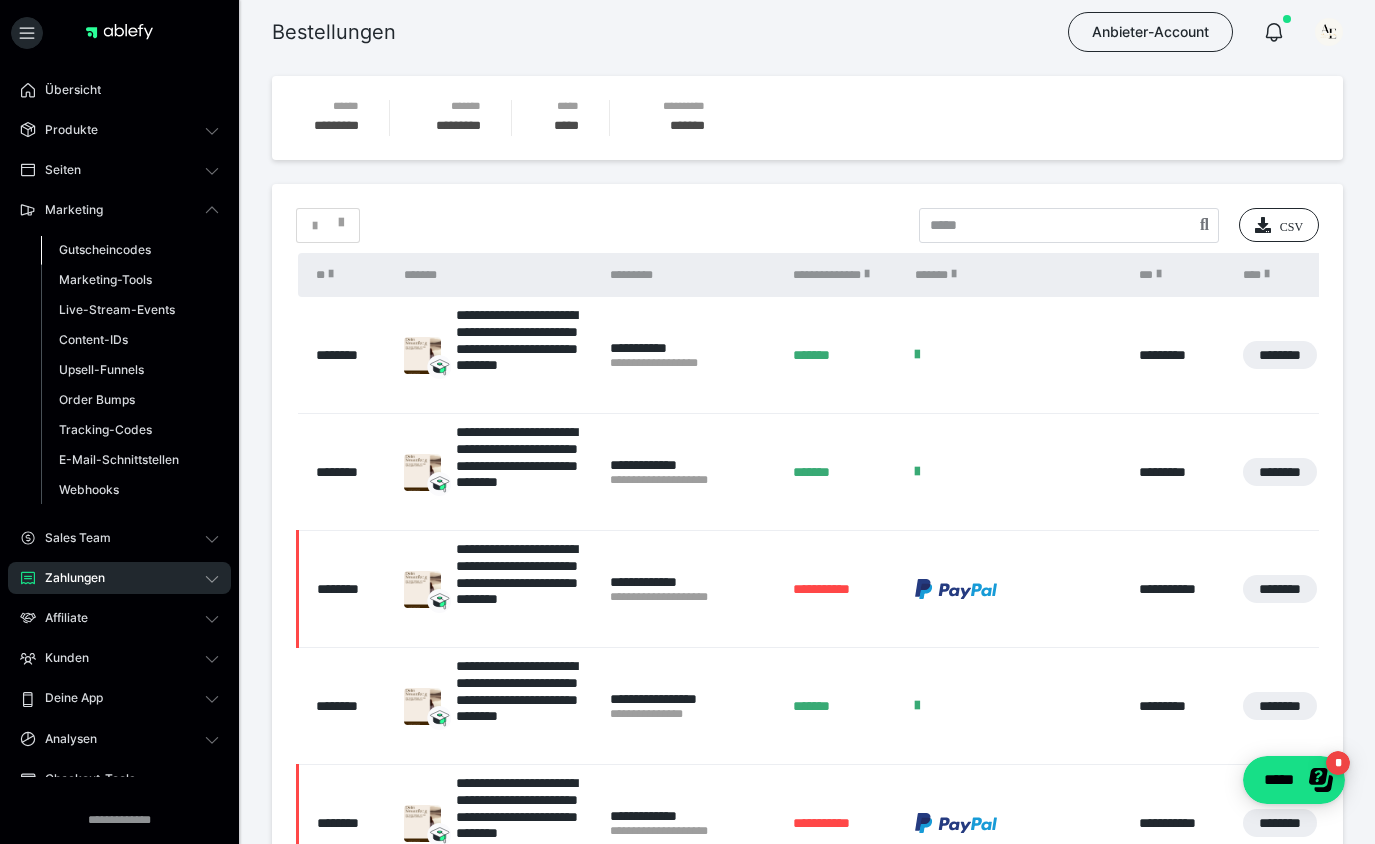 click on "Gutscheincodes" at bounding box center [105, 249] 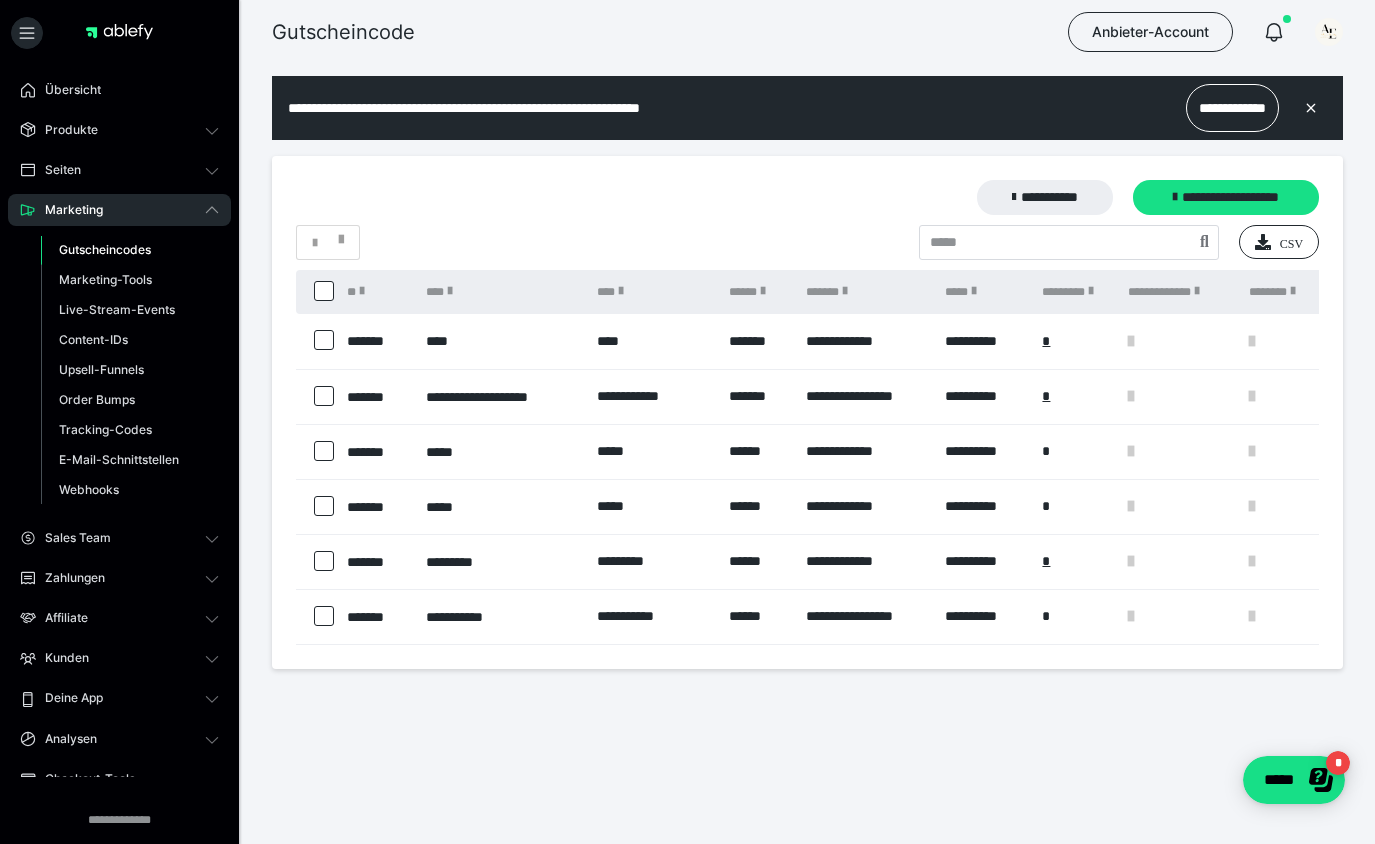 scroll, scrollTop: 0, scrollLeft: 0, axis: both 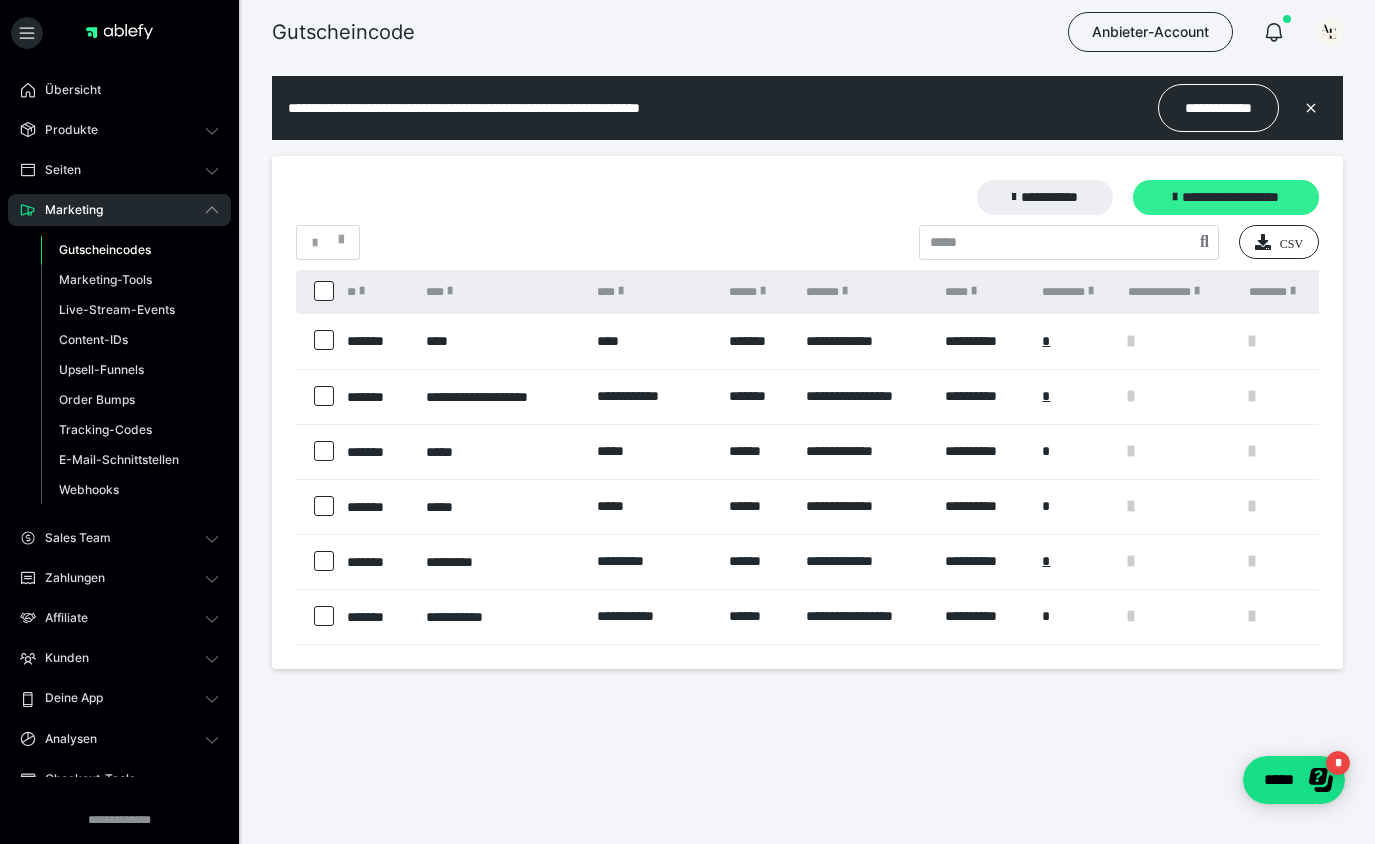 click on "**********" at bounding box center (1226, 197) 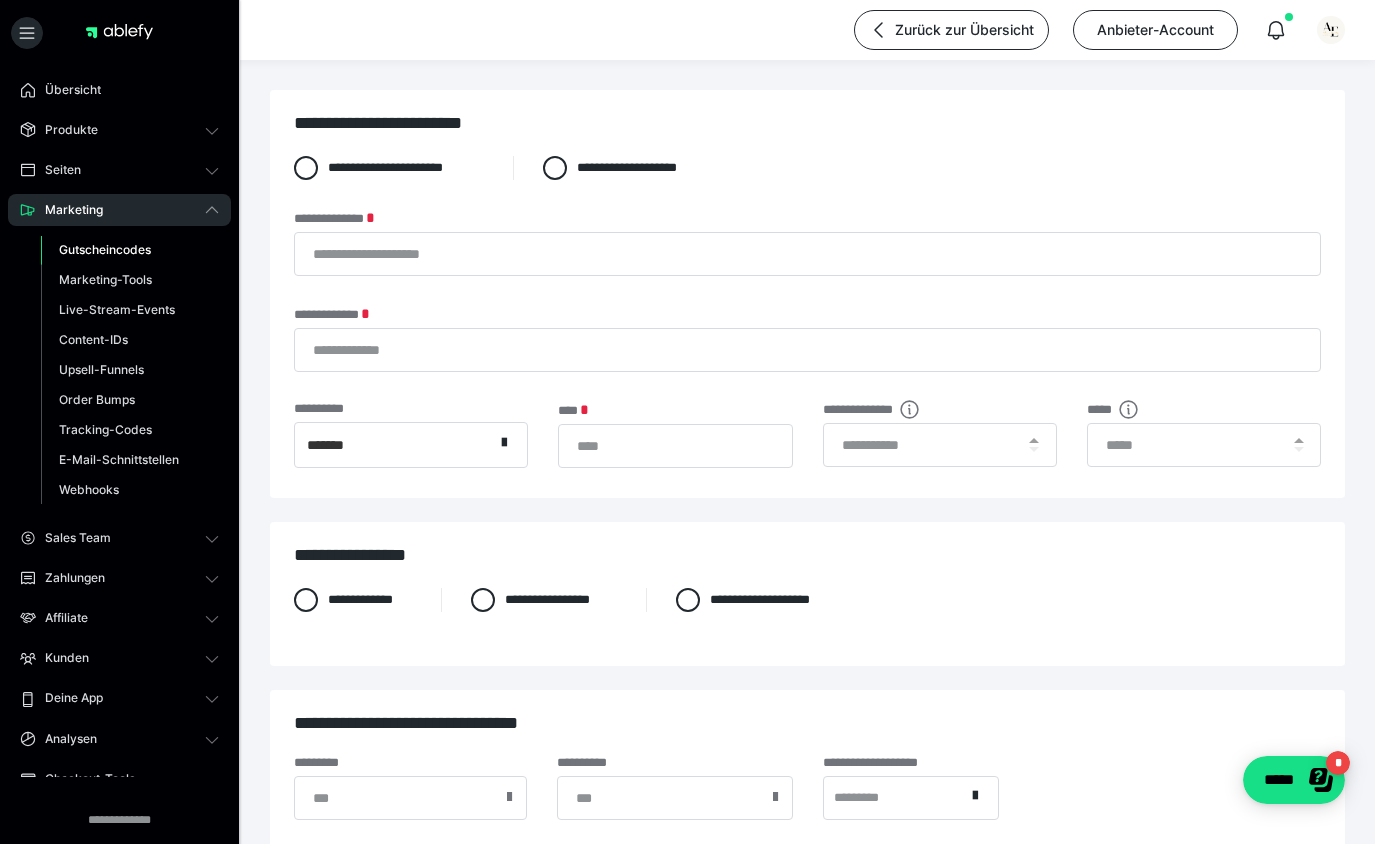 click on "**********" at bounding box center [807, 294] 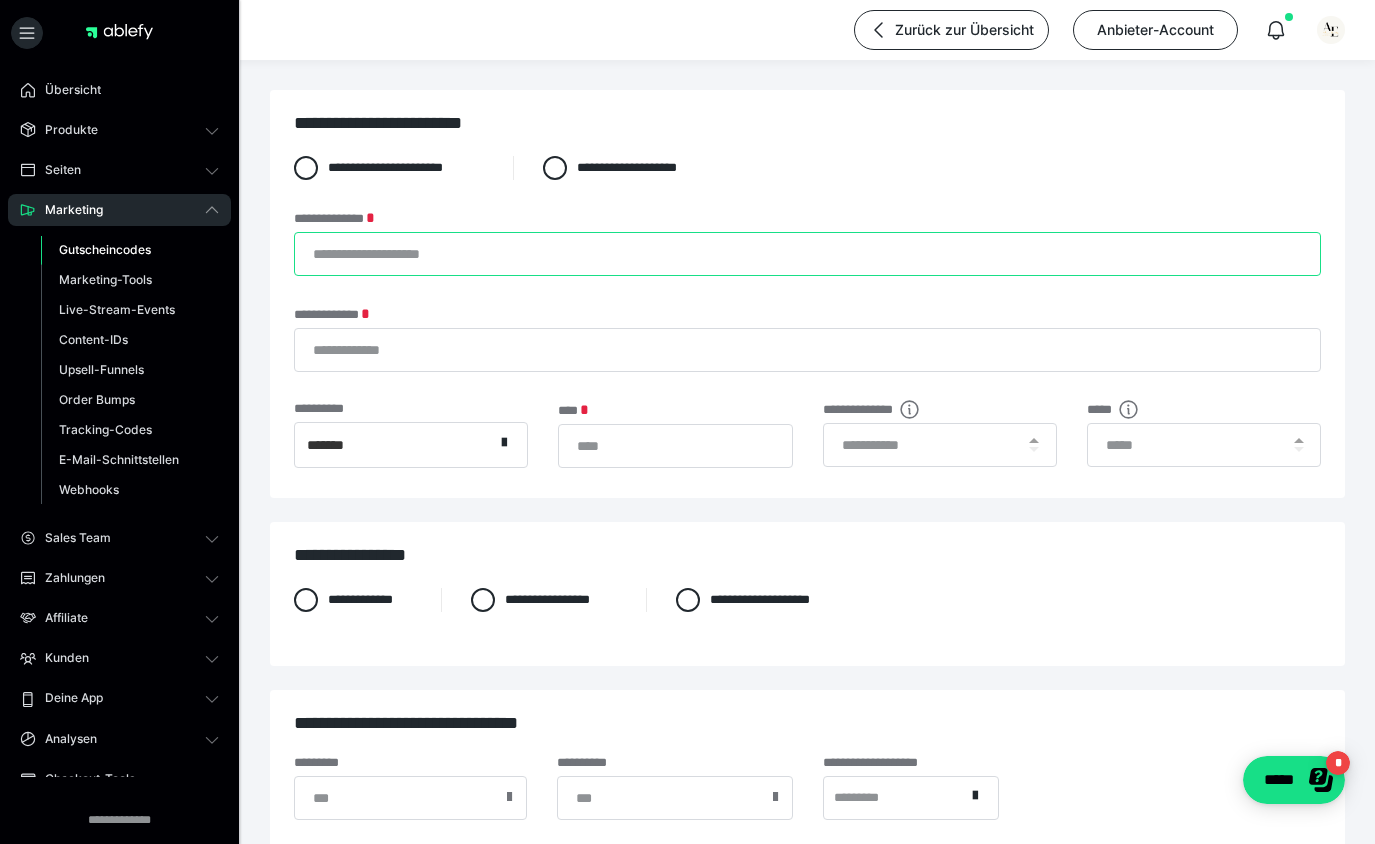 click on "**********" at bounding box center (807, 254) 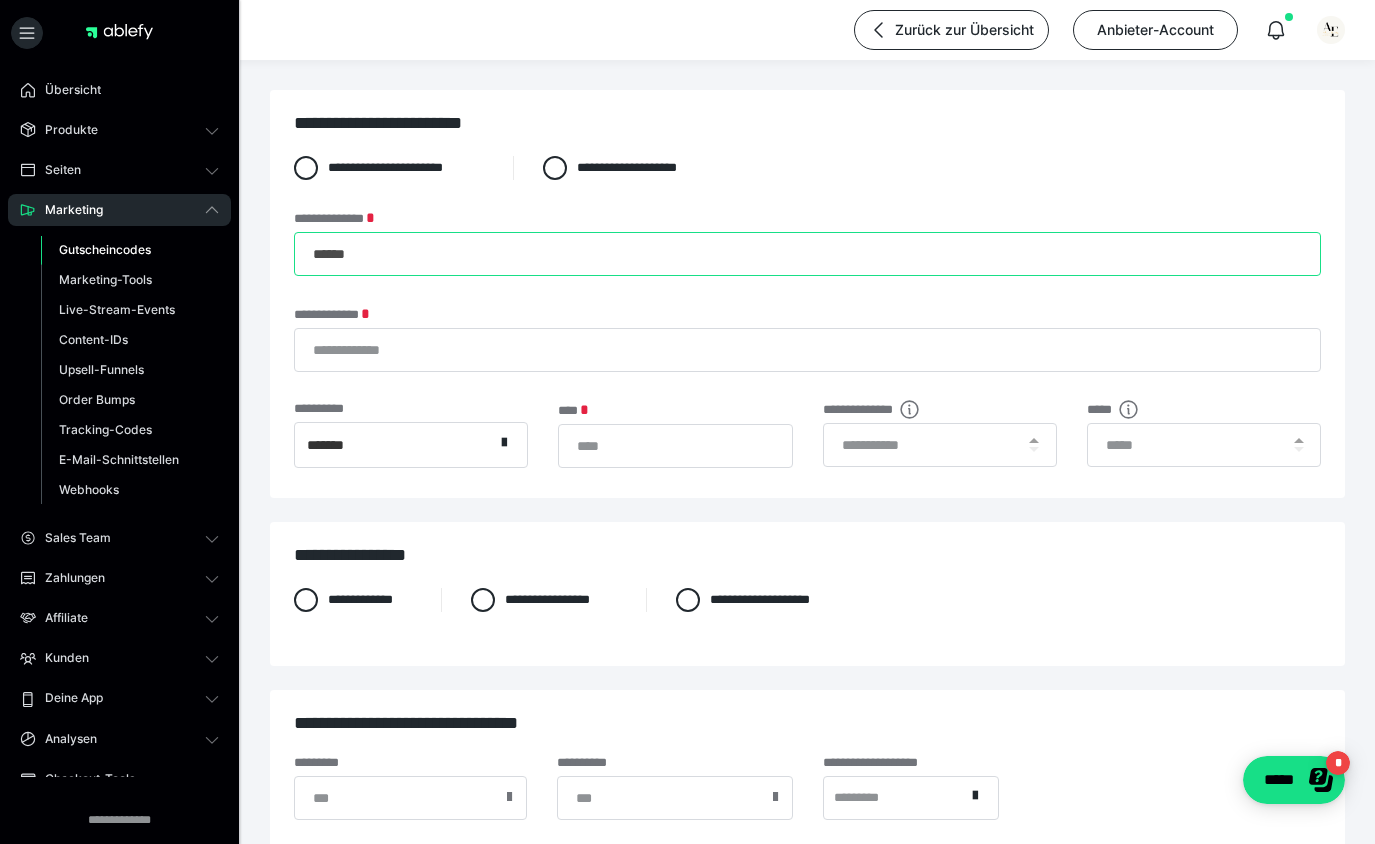 type on "******" 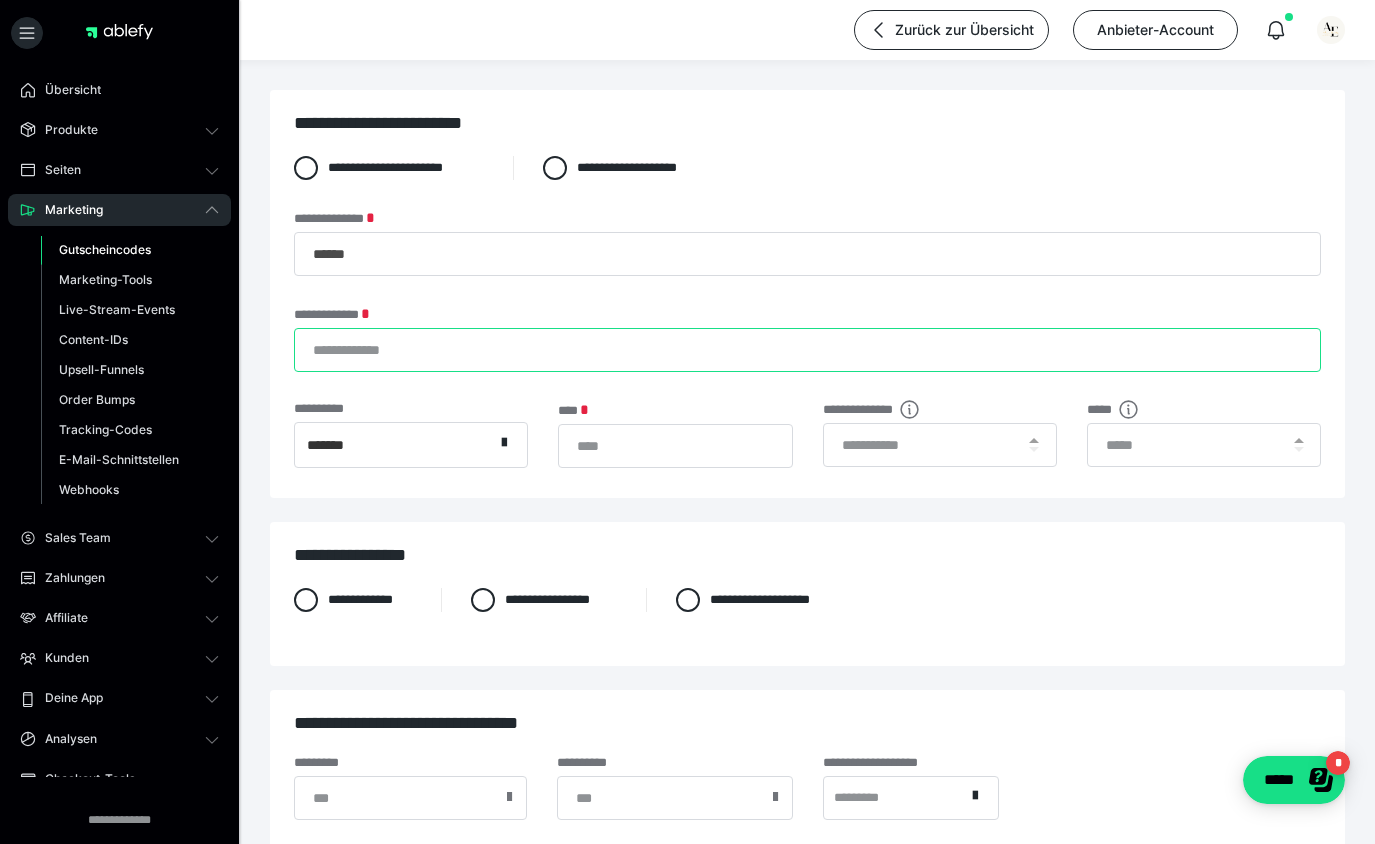 click on "**********" at bounding box center [807, 350] 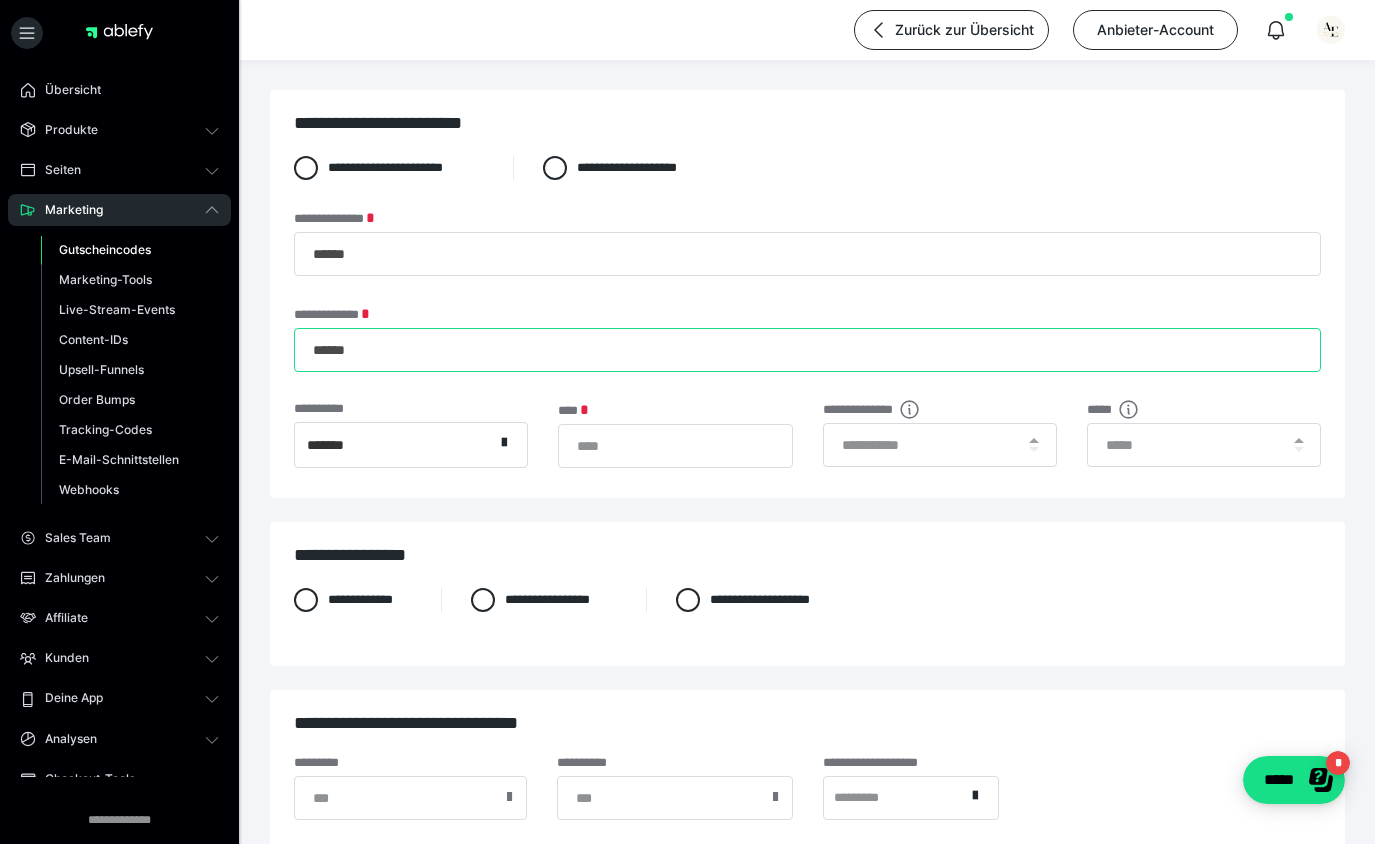 type on "******" 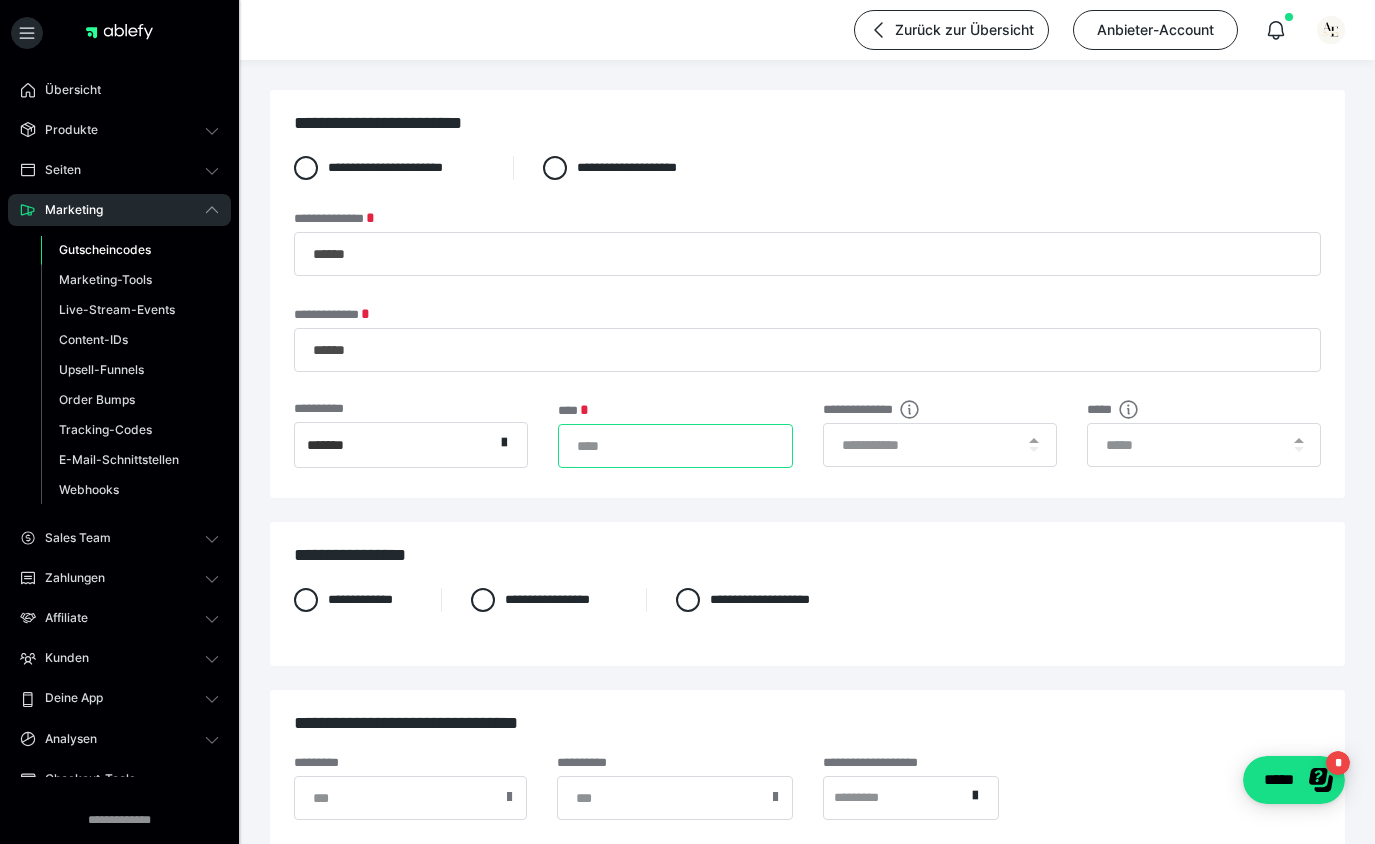 click on "*" at bounding box center (675, 446) 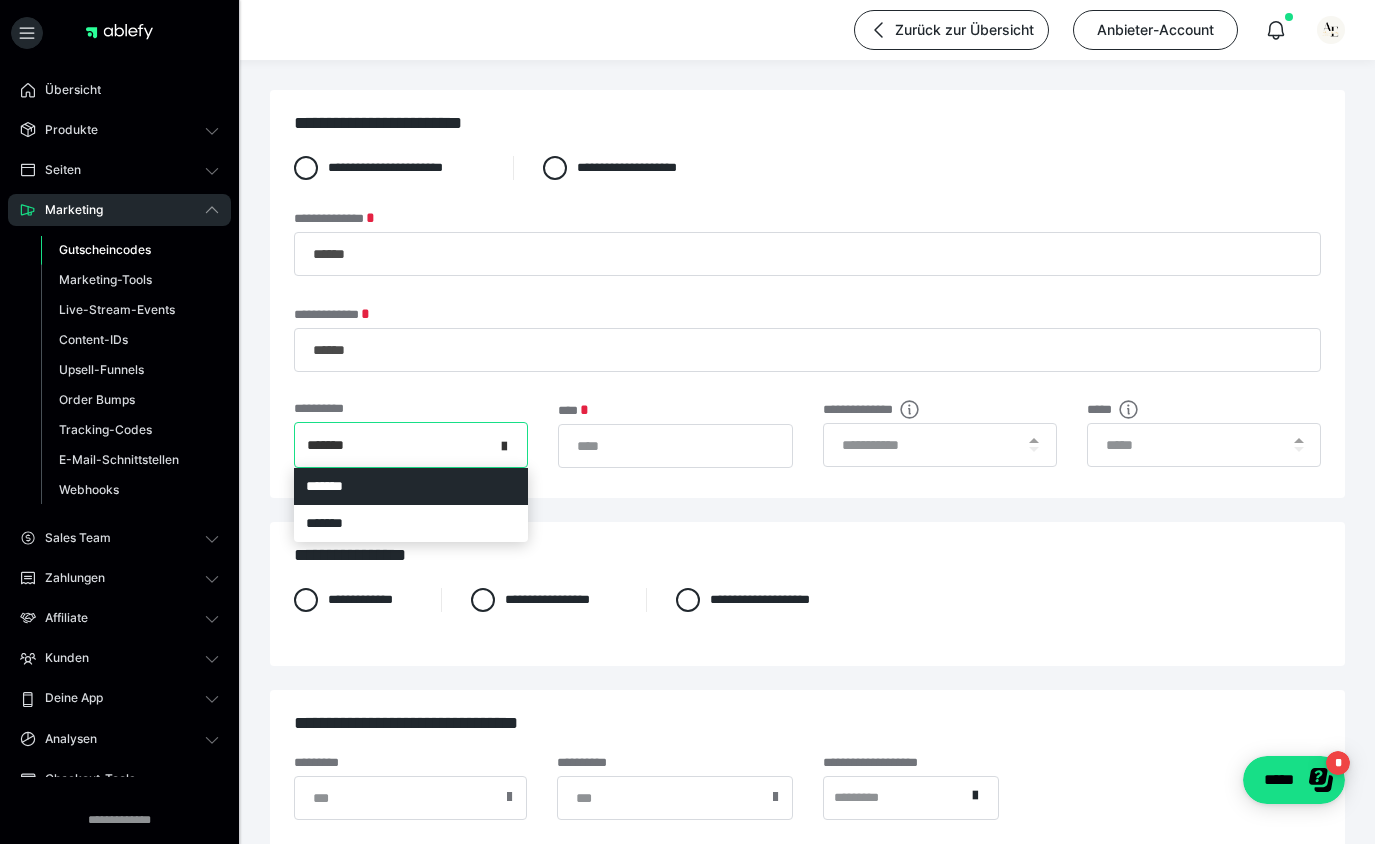 click at bounding box center (510, 445) 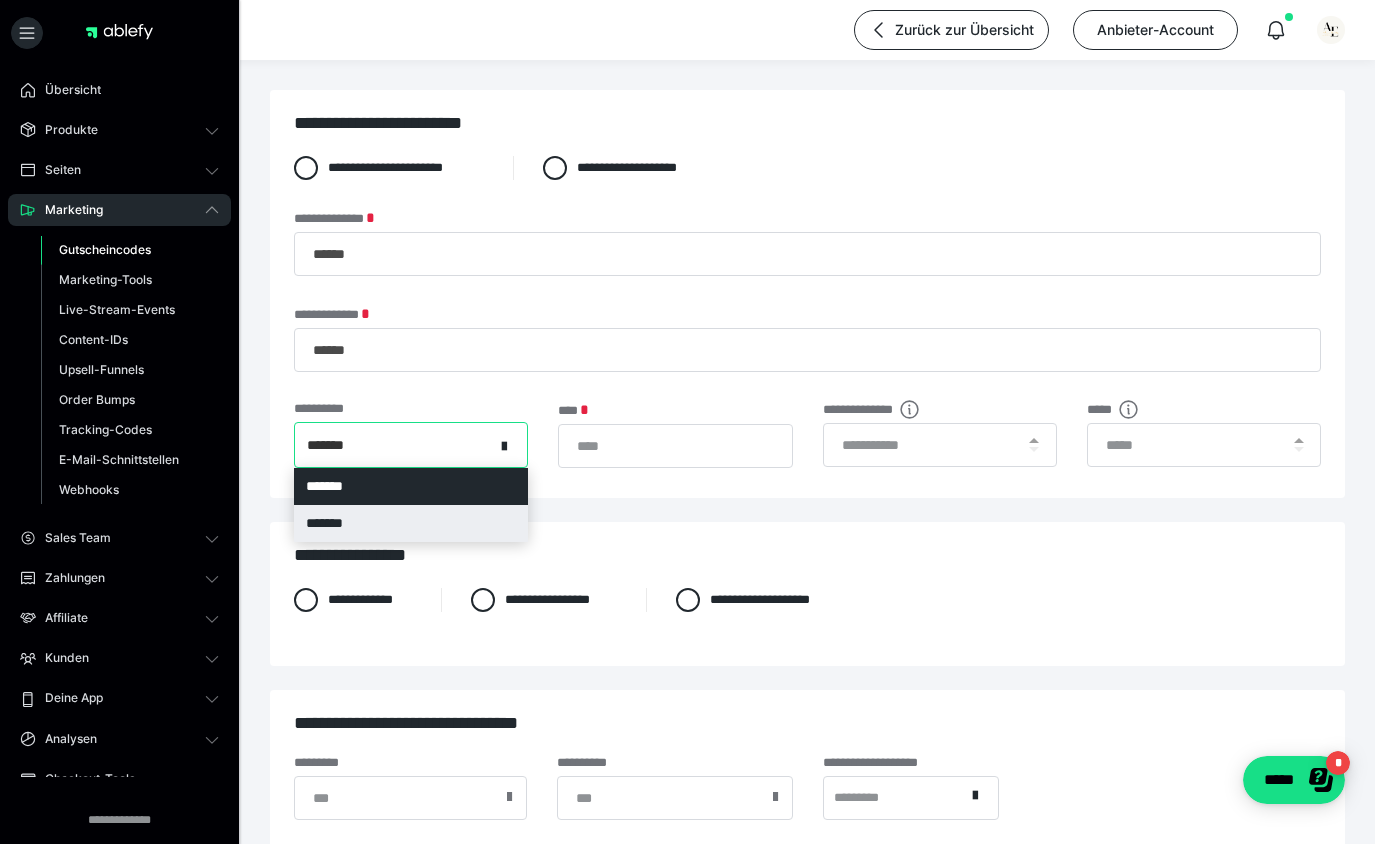 click on "*******" at bounding box center [411, 523] 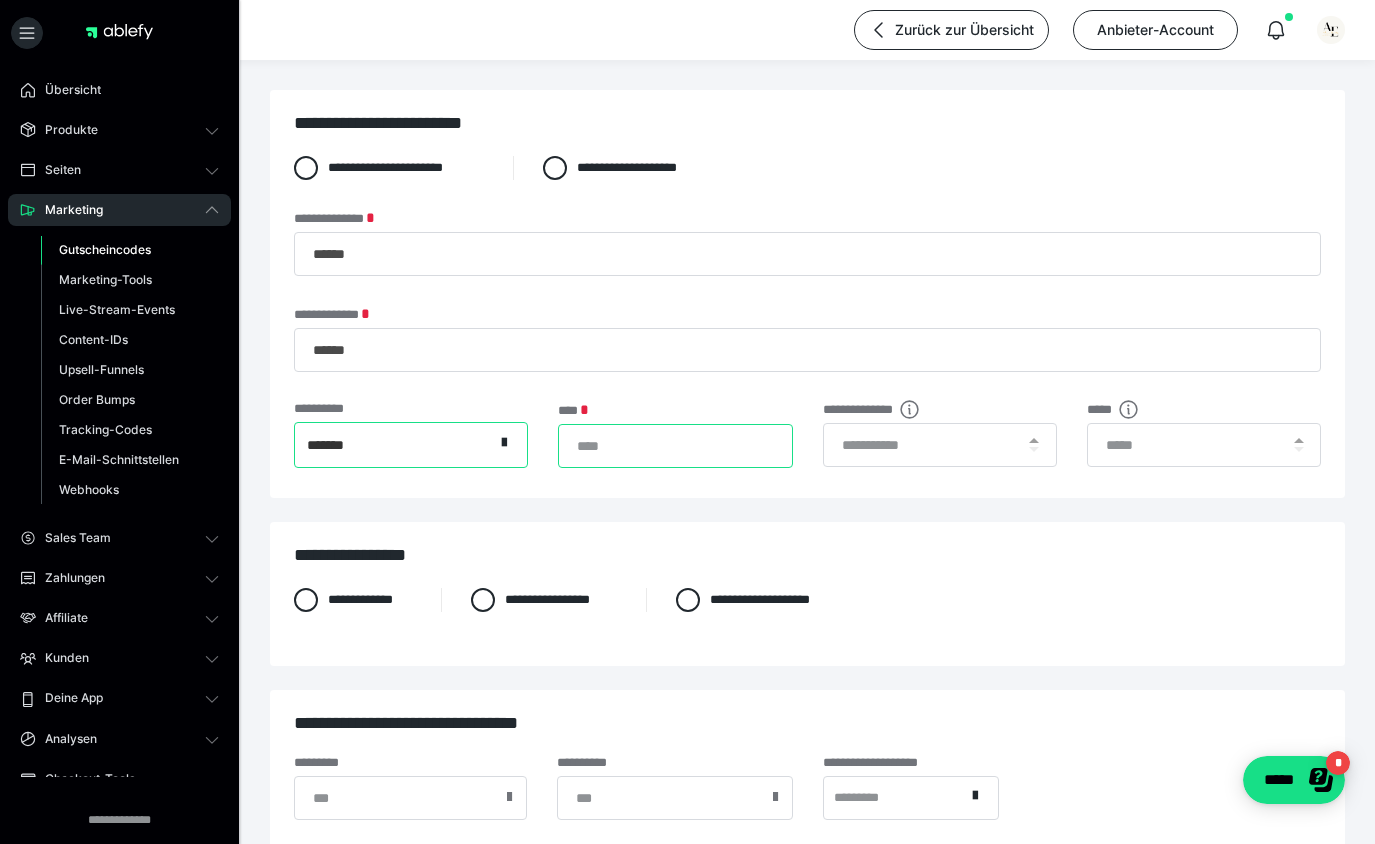 click on "*" at bounding box center [675, 446] 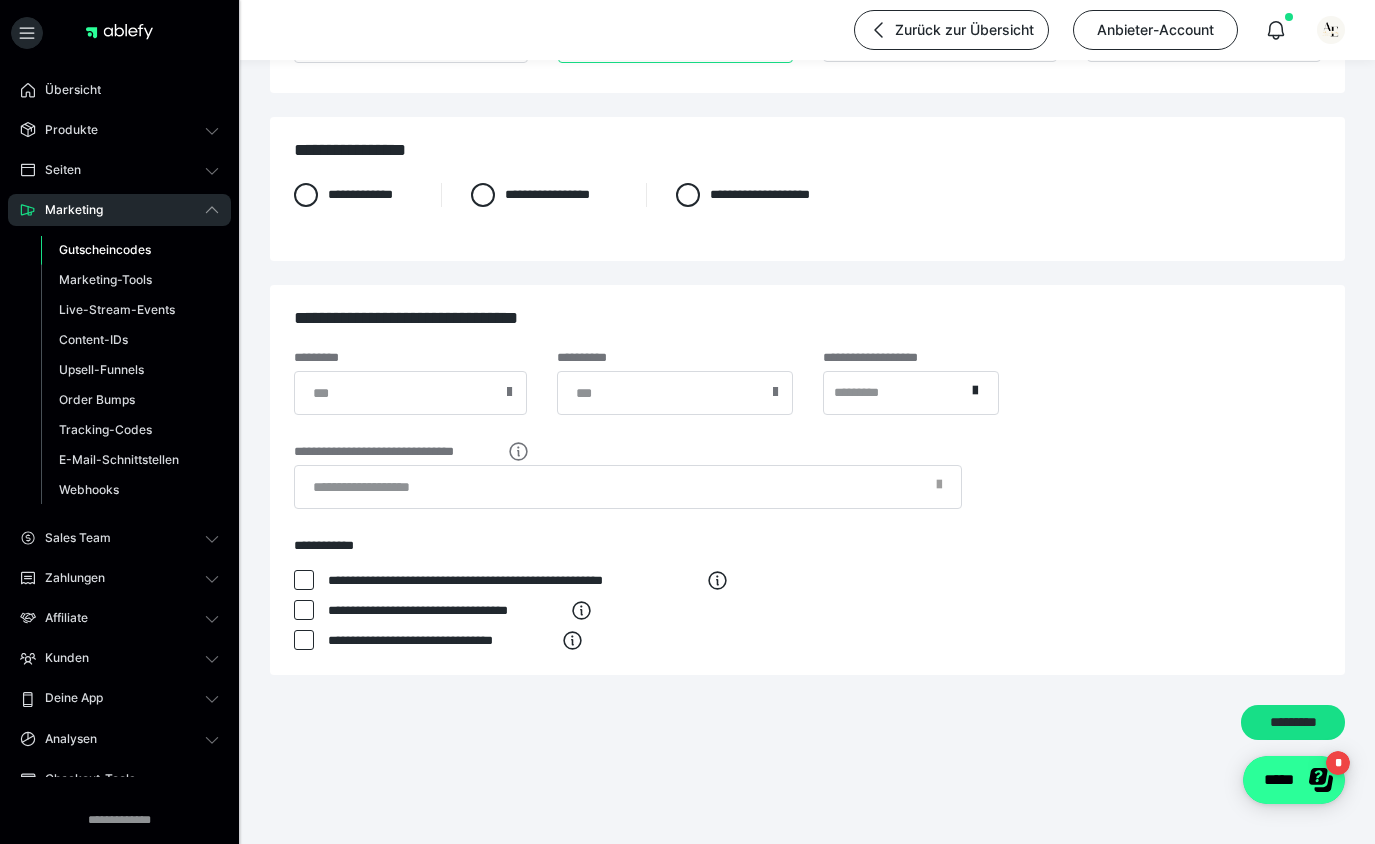 scroll, scrollTop: 405, scrollLeft: 0, axis: vertical 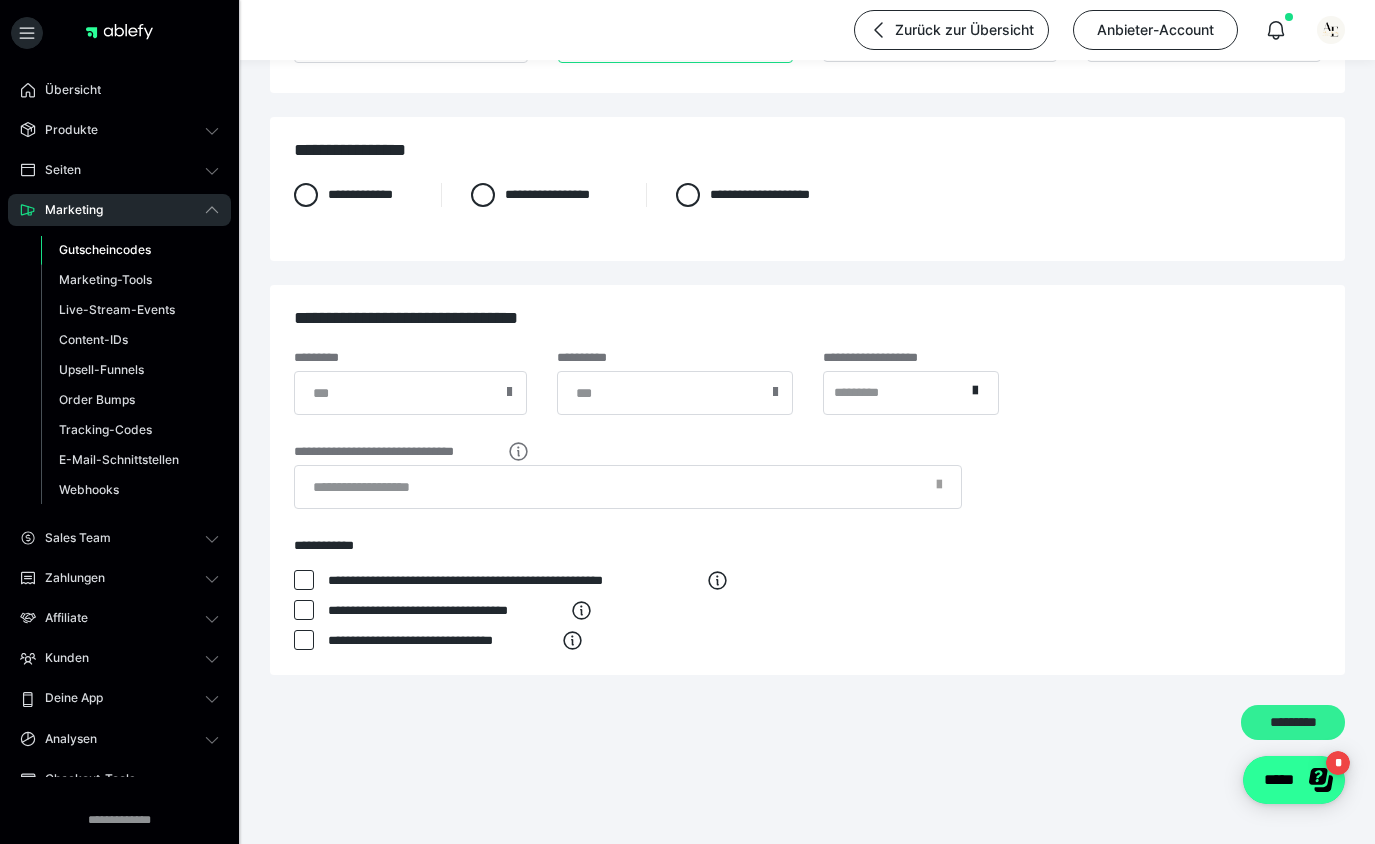 type on "***" 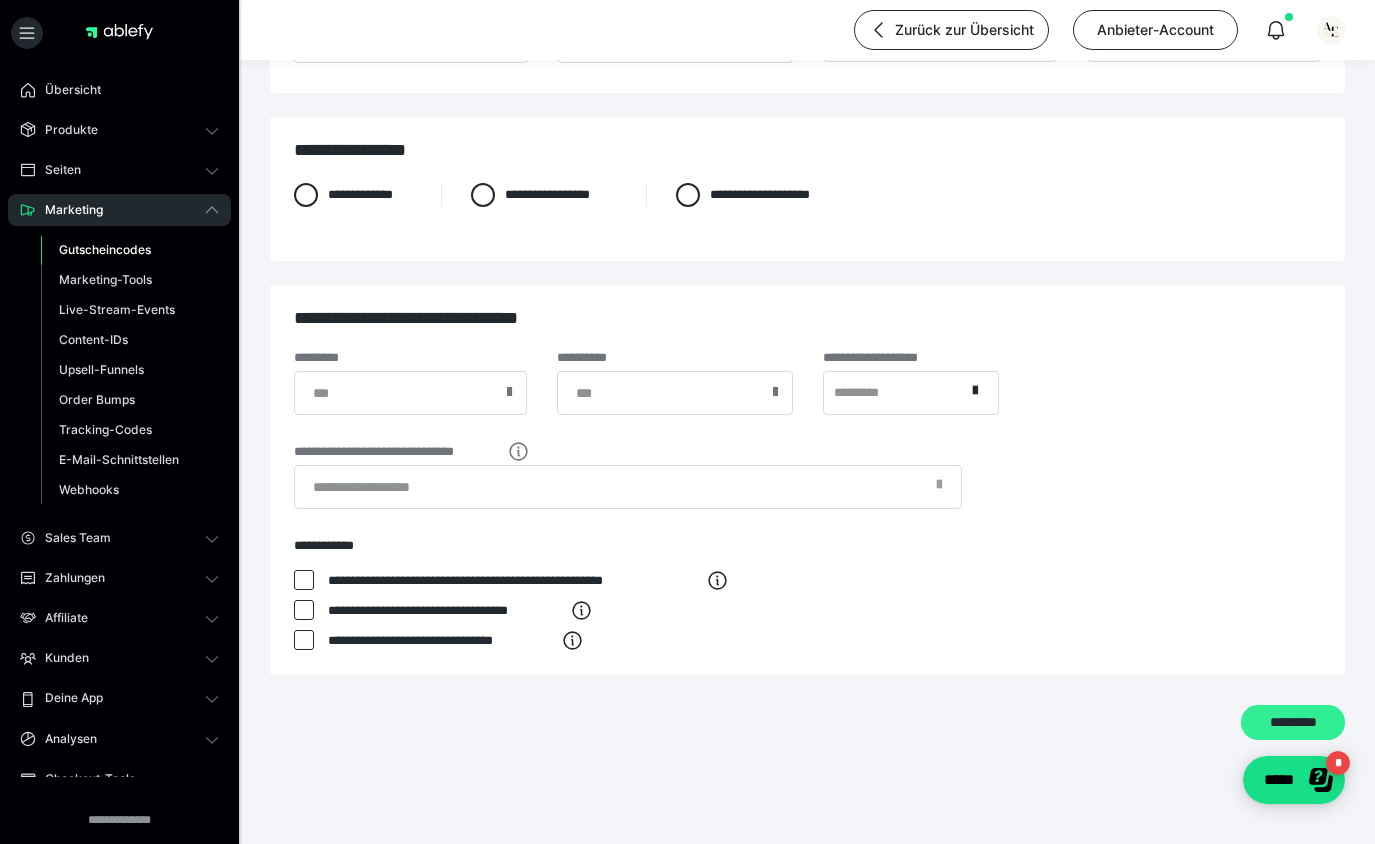 click on "*********" at bounding box center [1293, 722] 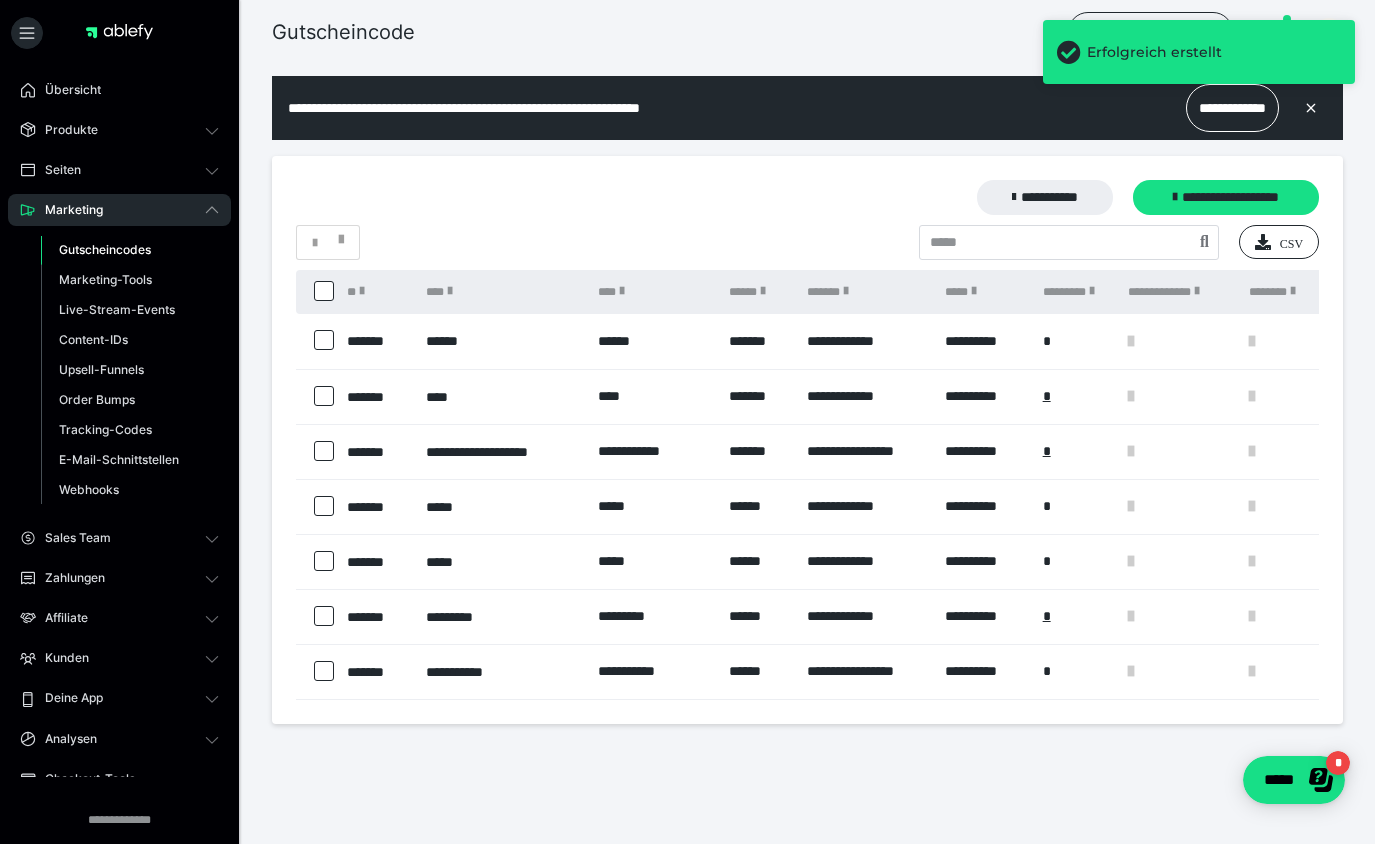 scroll, scrollTop: 0, scrollLeft: 0, axis: both 